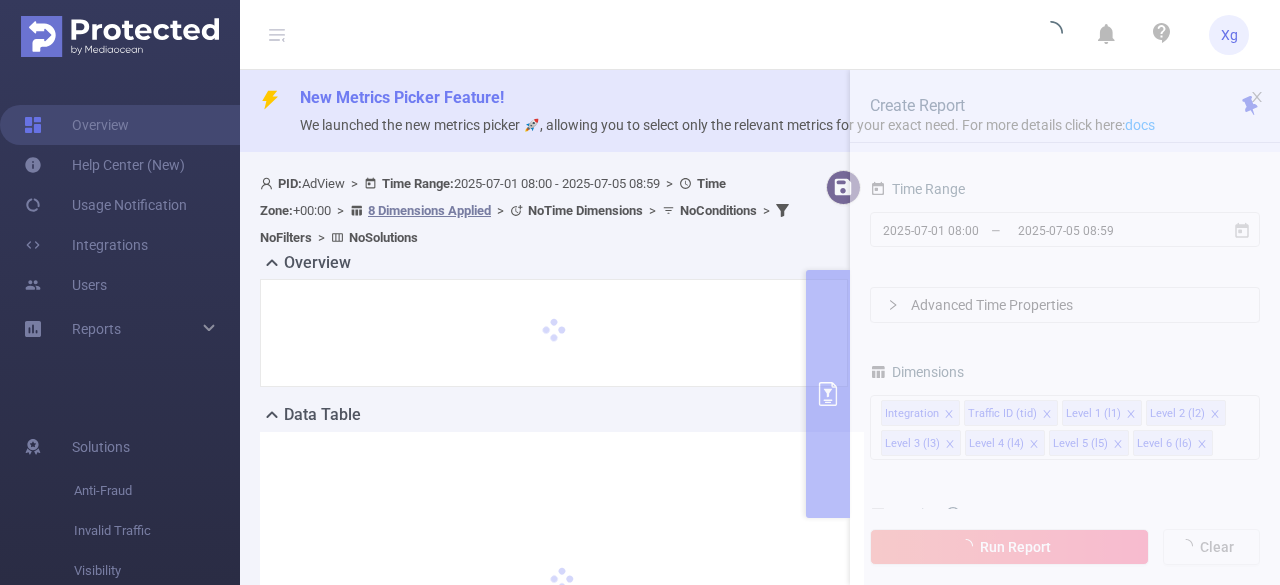 scroll, scrollTop: 0, scrollLeft: 0, axis: both 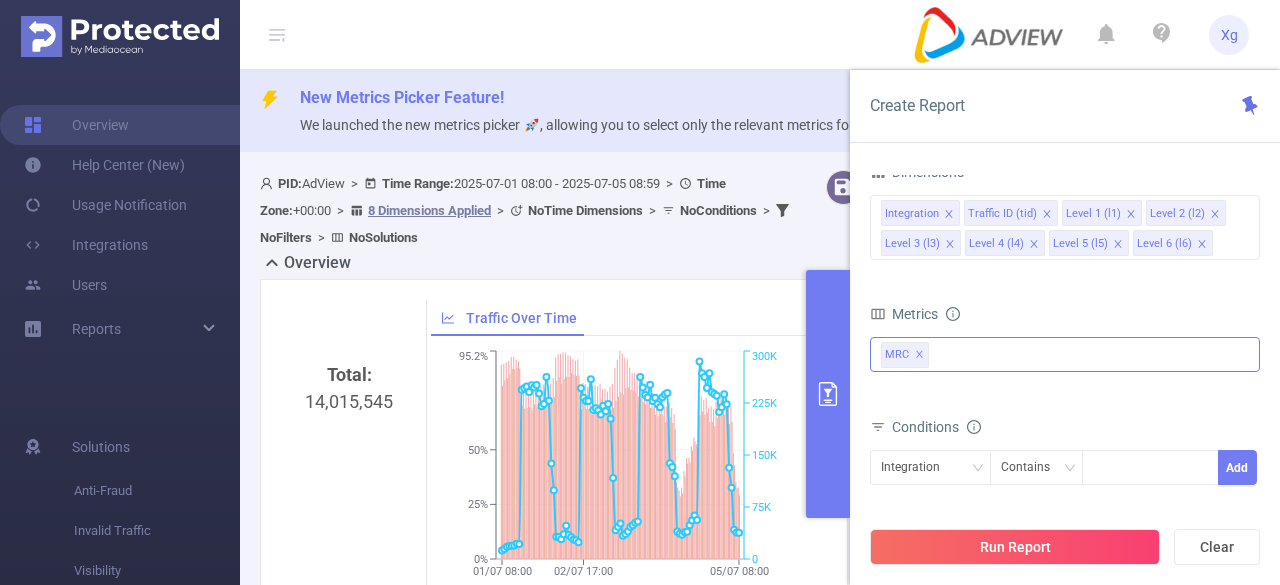 click on "MRC    ✕" at bounding box center (1065, 354) 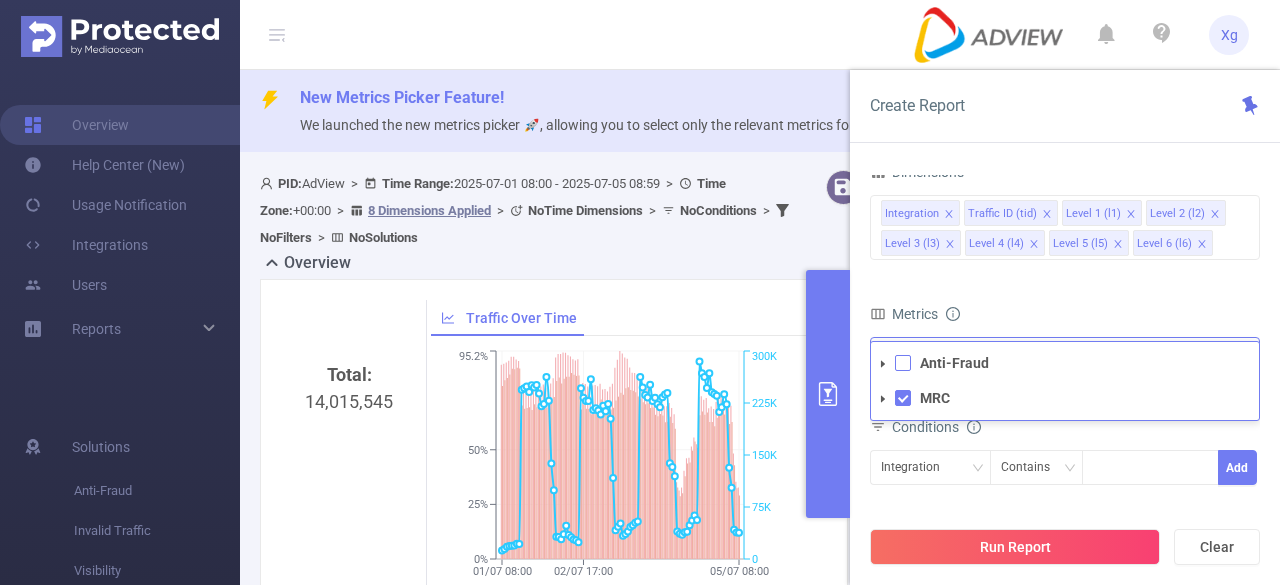 click at bounding box center (903, 363) 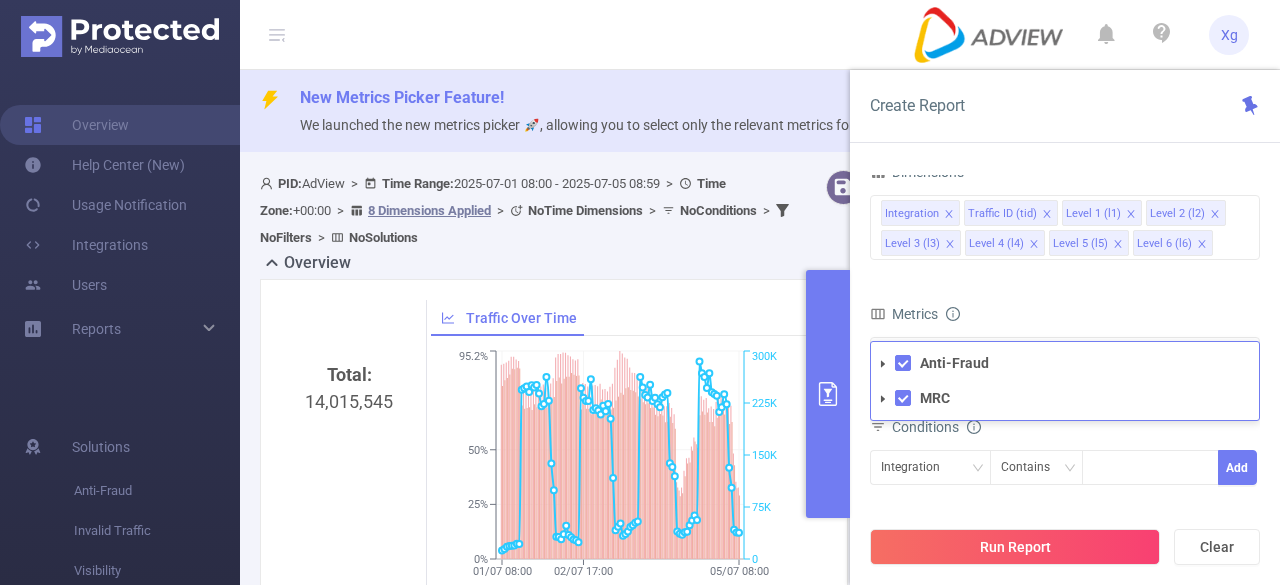click on "Total: 14,015,545       Traffic Over Time     01/07 08:00 02/07 17:00 05/07 08:00 0% 25% 50% 95.2% 0 75K 150K 225K 300K Net Impressions Total Net Impressions Total Transactions Gross Impressions" at bounding box center (554, 468) 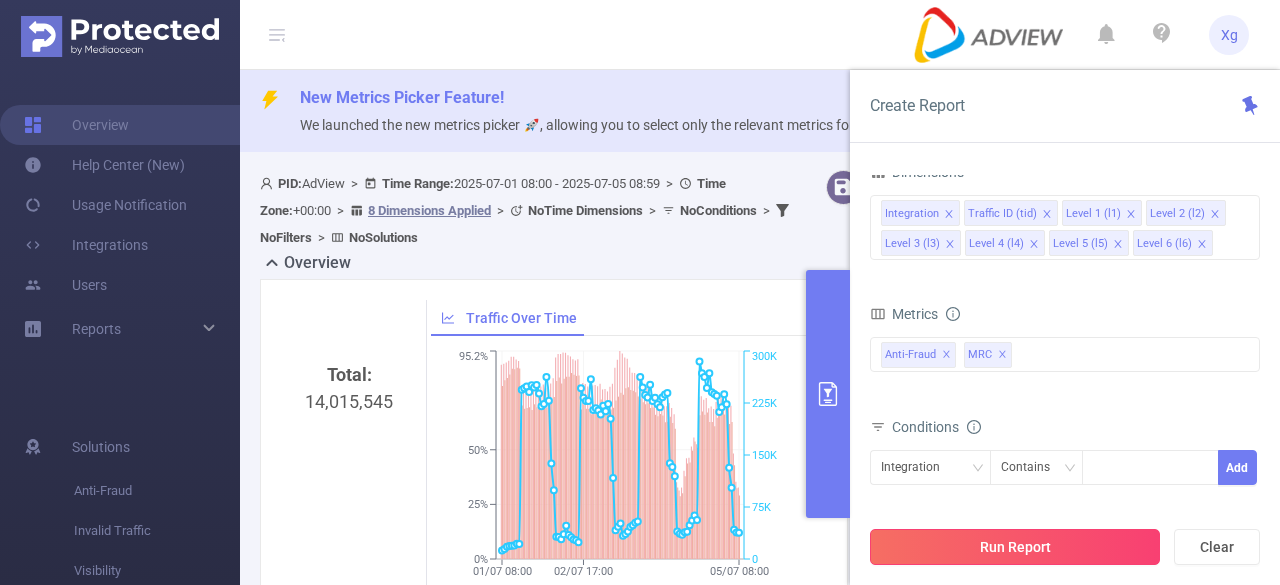 click on "Run Report" at bounding box center [1015, 547] 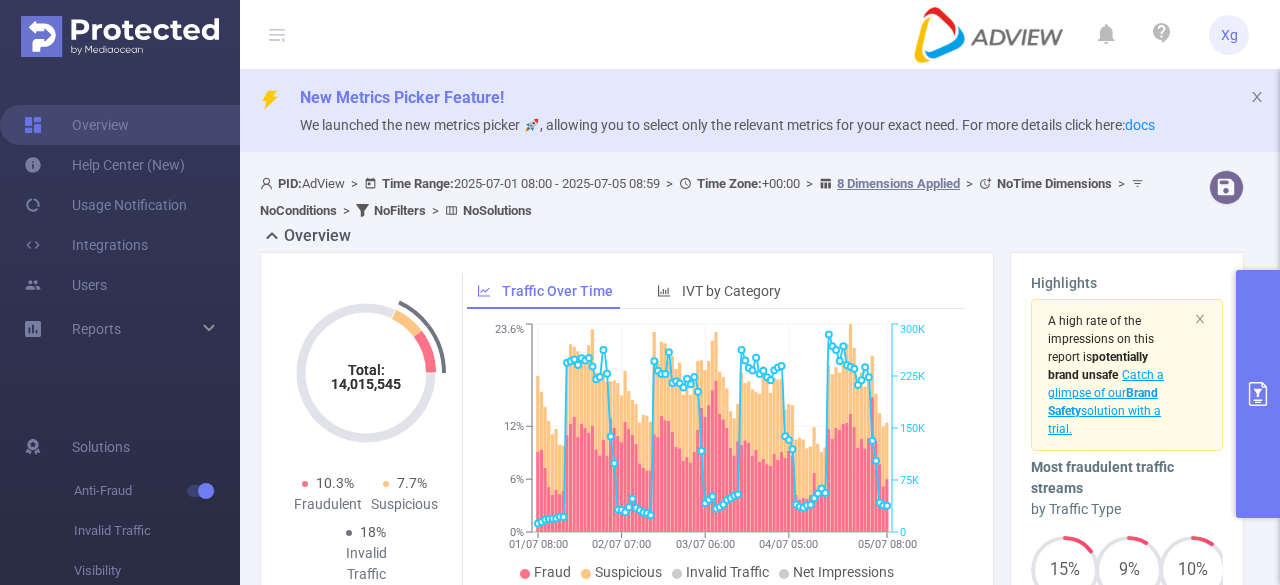 click at bounding box center [1258, 394] 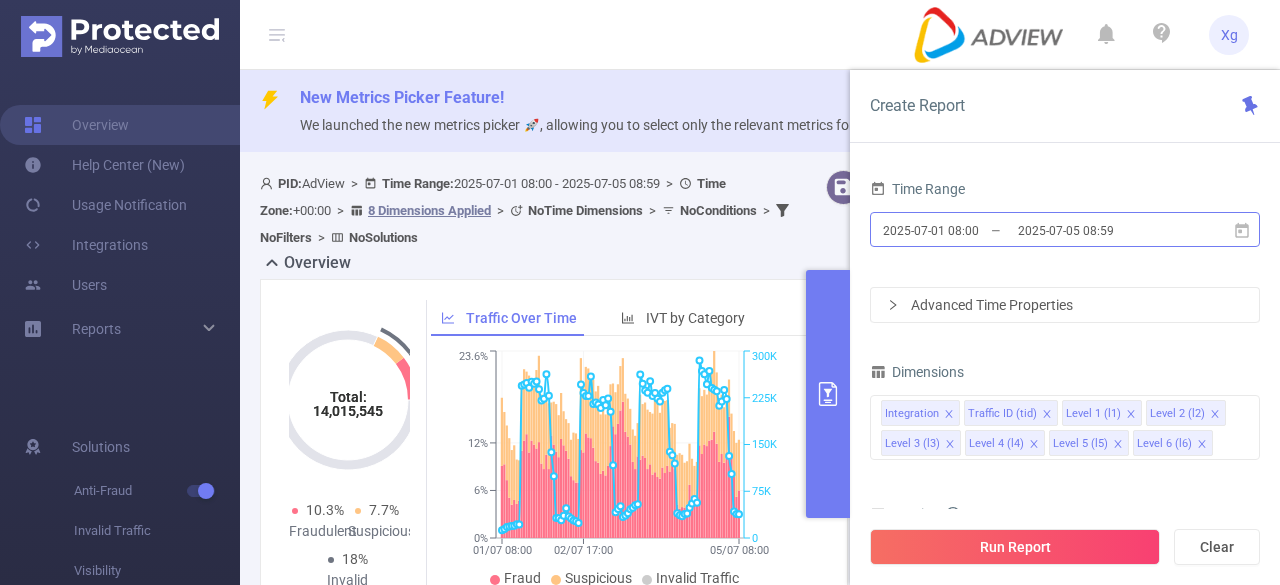 click on "2025-07-01 08:00" at bounding box center [962, 230] 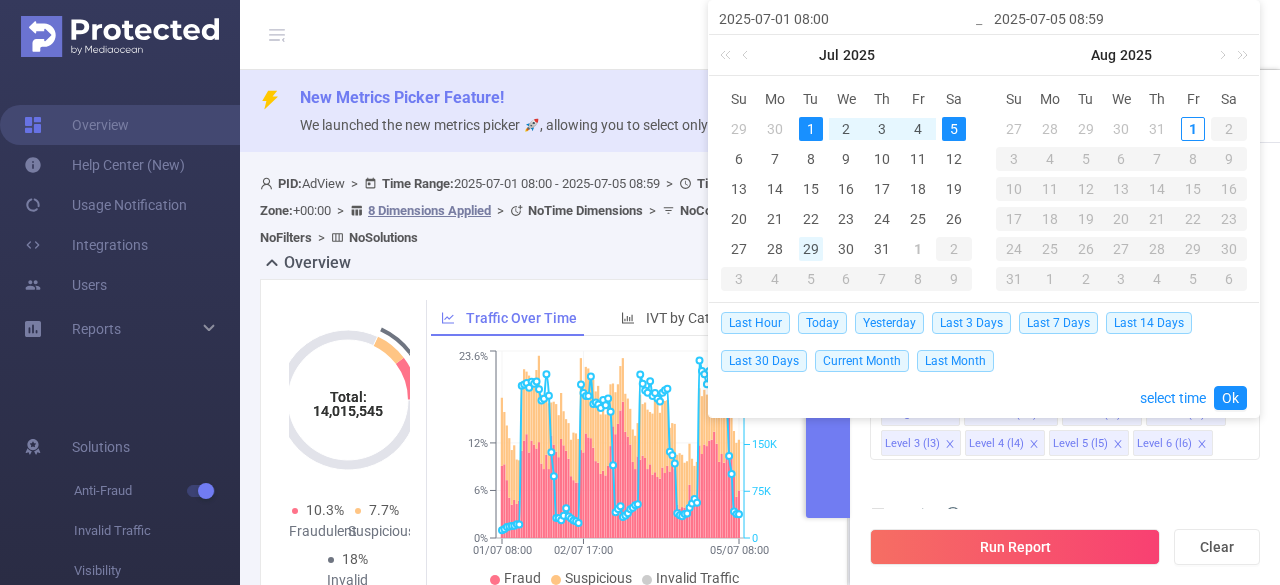 click on "29" at bounding box center (811, 249) 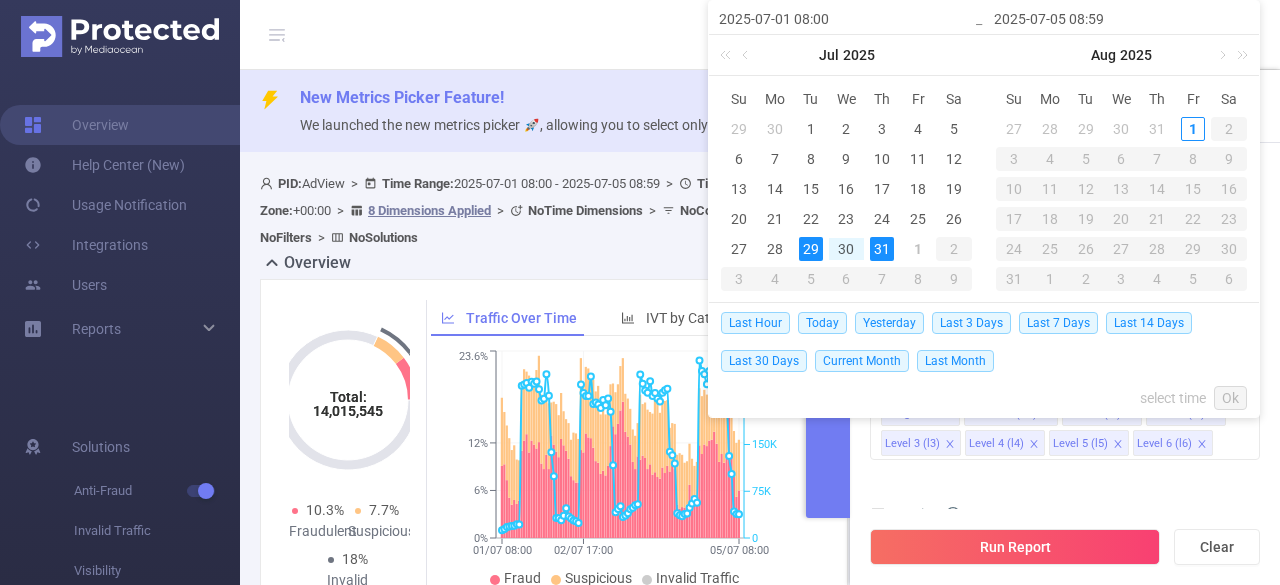 click on "31" at bounding box center (882, 249) 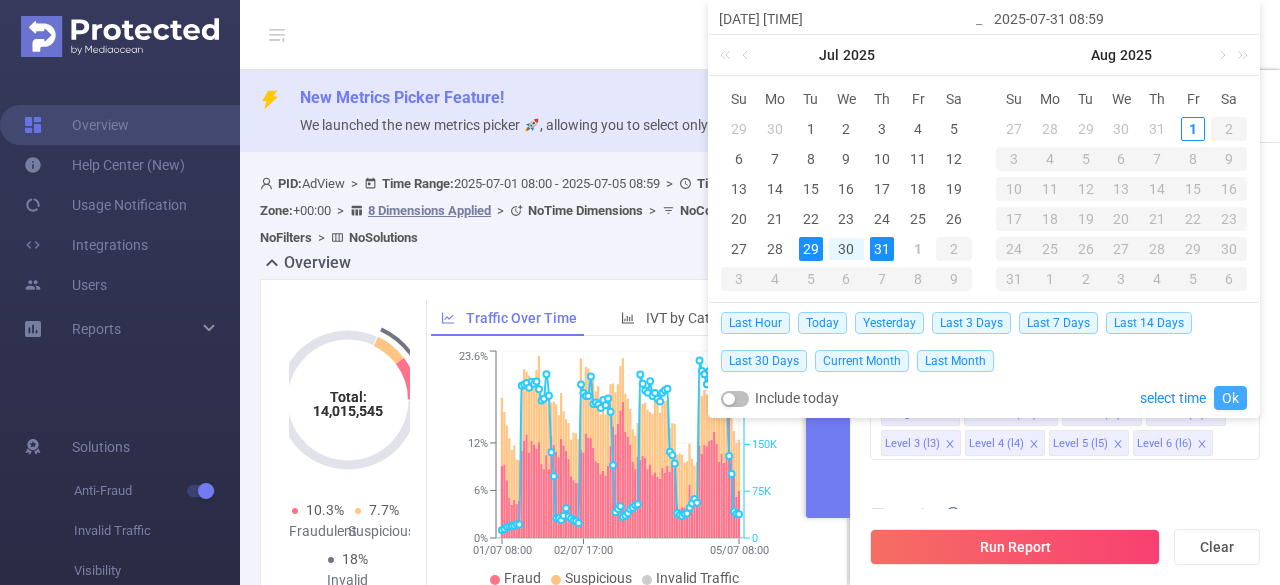 click on "Ok" at bounding box center (1230, 398) 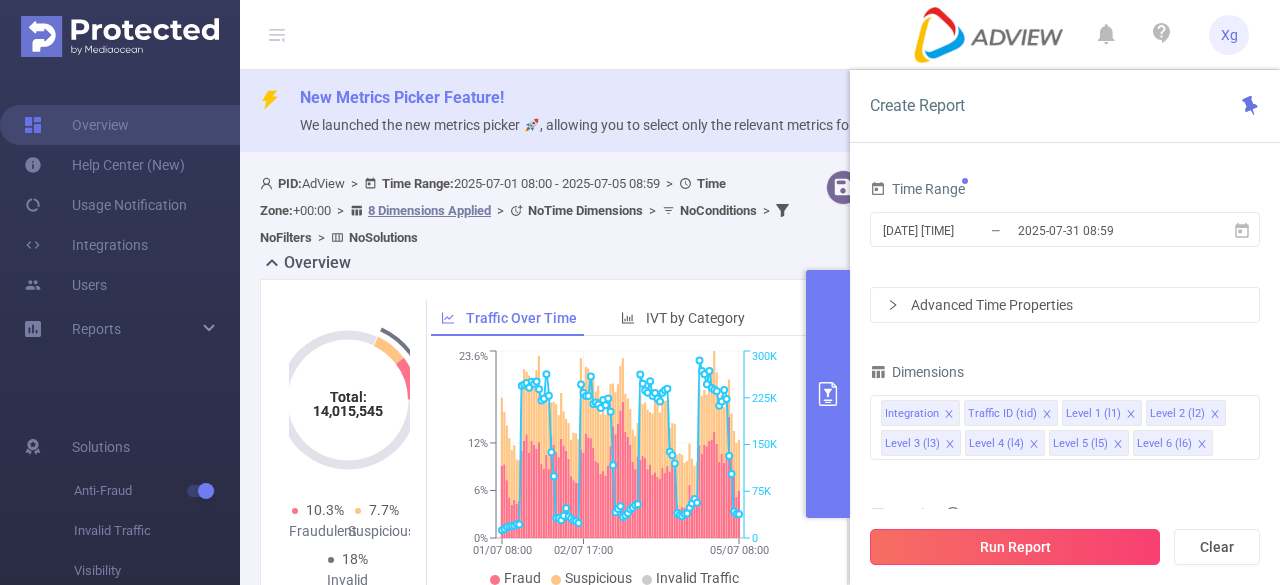 click on "Run Report" at bounding box center [1015, 547] 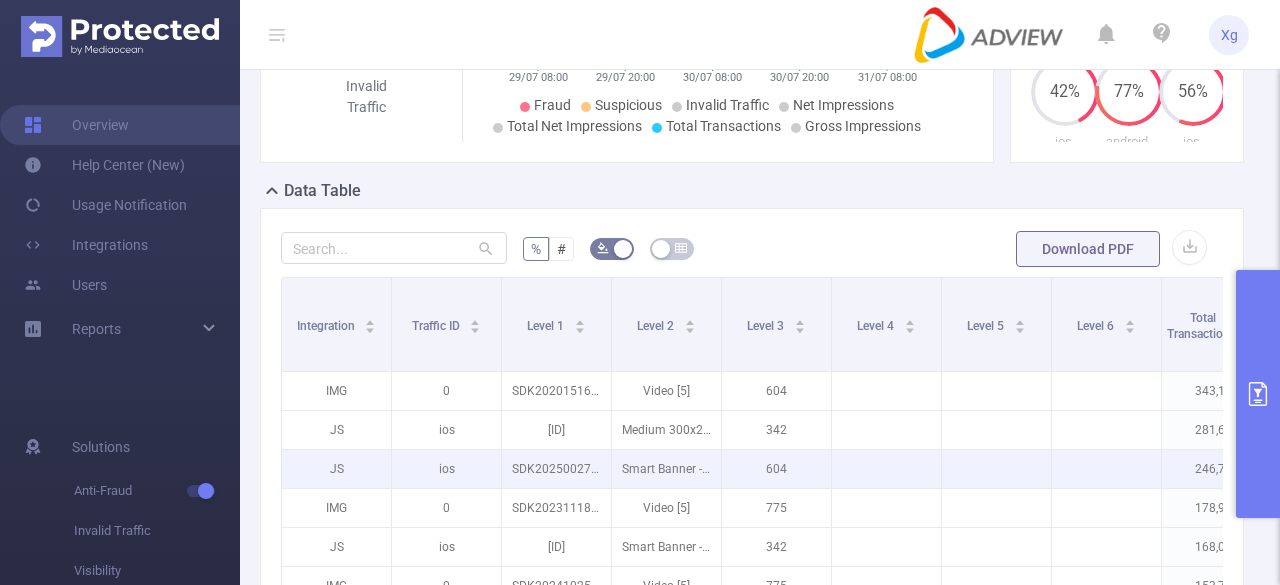 scroll, scrollTop: 600, scrollLeft: 0, axis: vertical 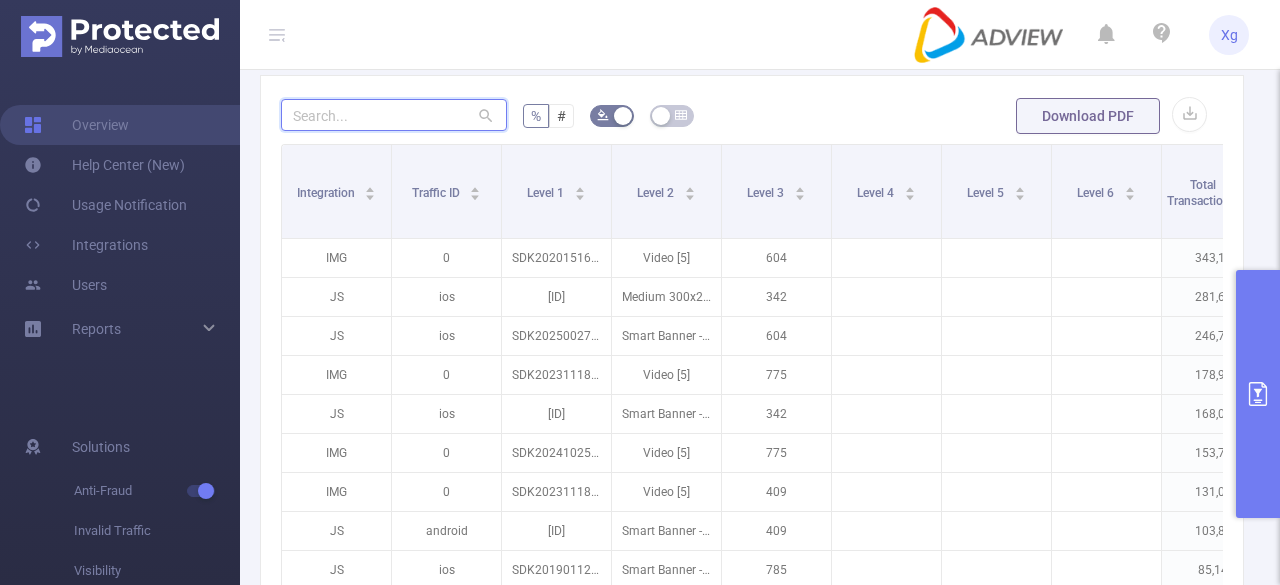 click at bounding box center (394, 115) 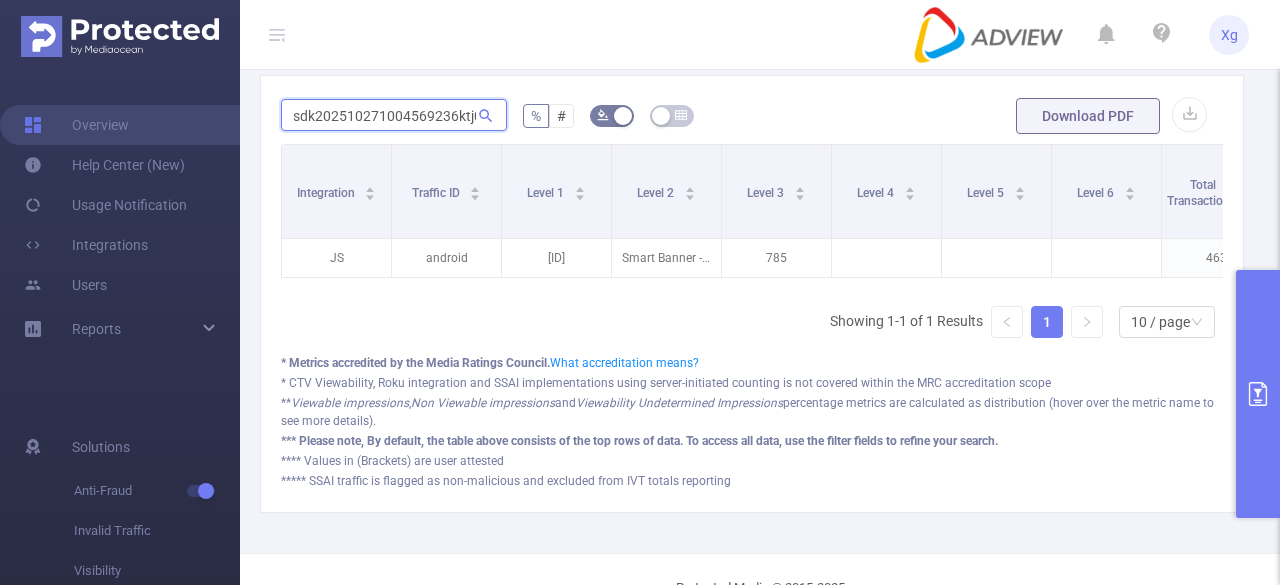 scroll, scrollTop: 0, scrollLeft: 55, axis: horizontal 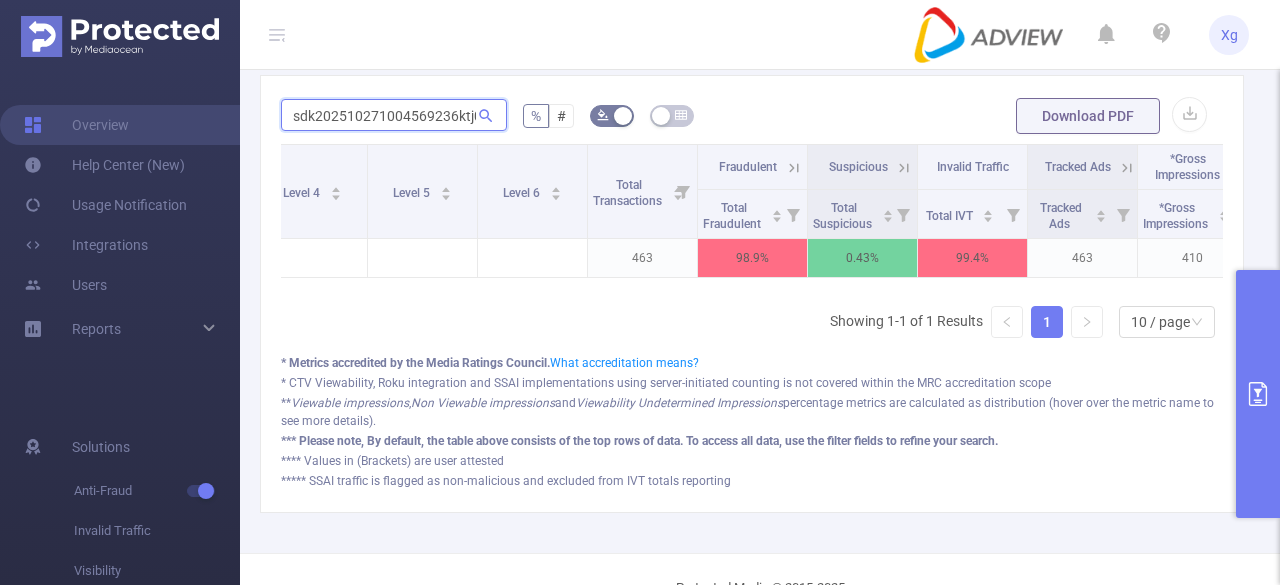 click on "sdk202510271004569236ktj0g7qj0vp" at bounding box center [394, 115] 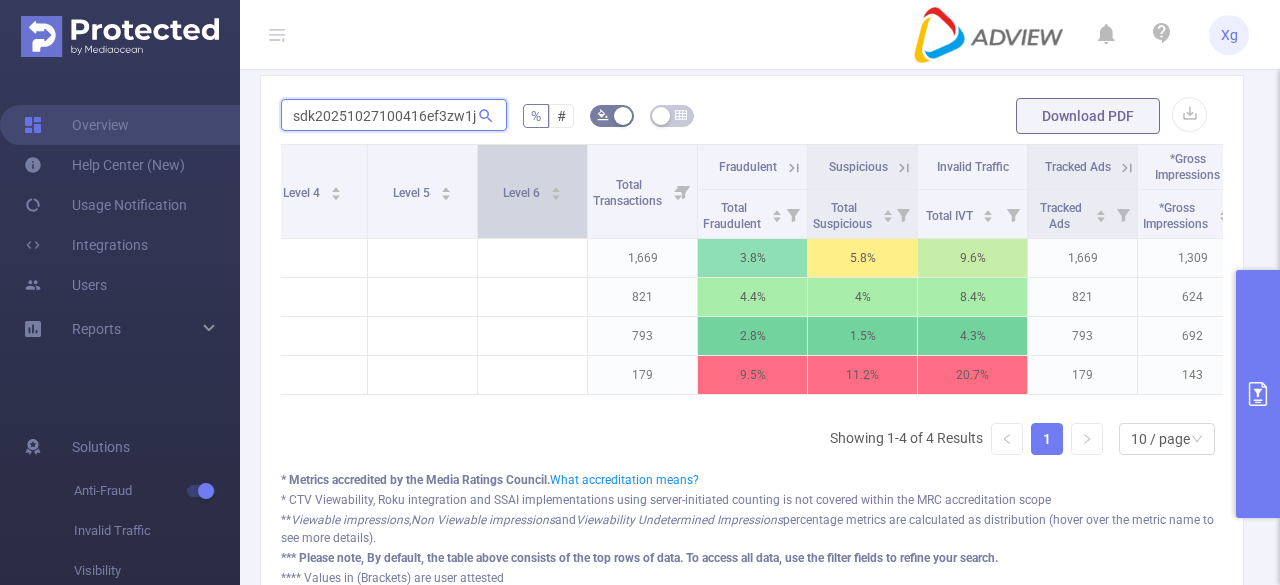 scroll, scrollTop: 0, scrollLeft: 60, axis: horizontal 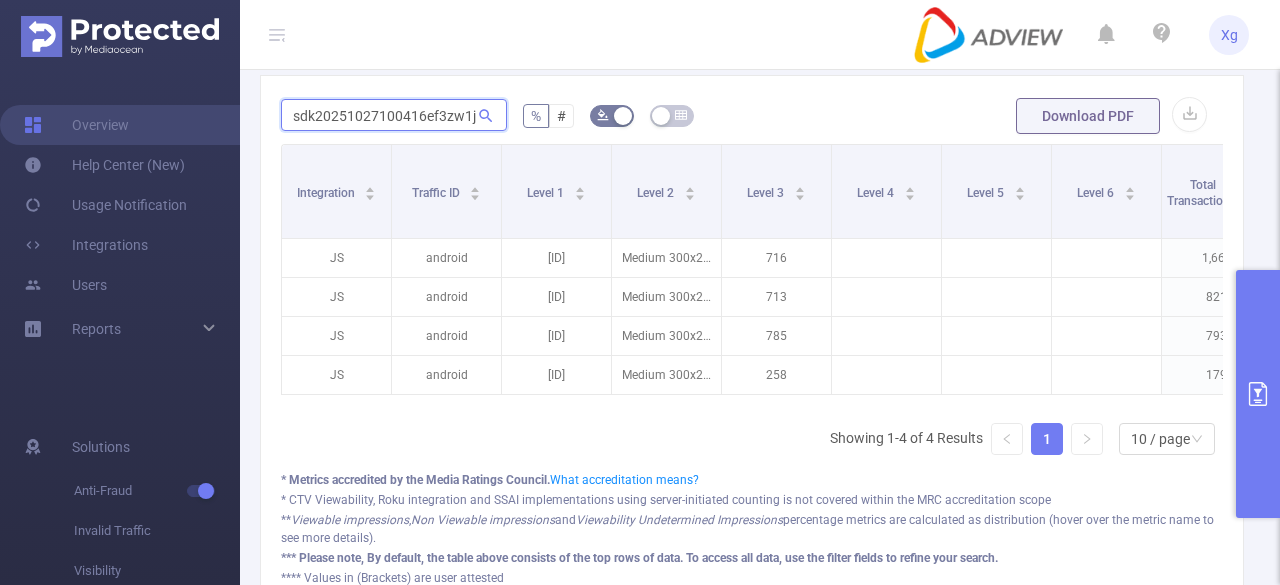 click on "sdk20251027100416ef3zw1jaw6sldu6" at bounding box center [394, 115] 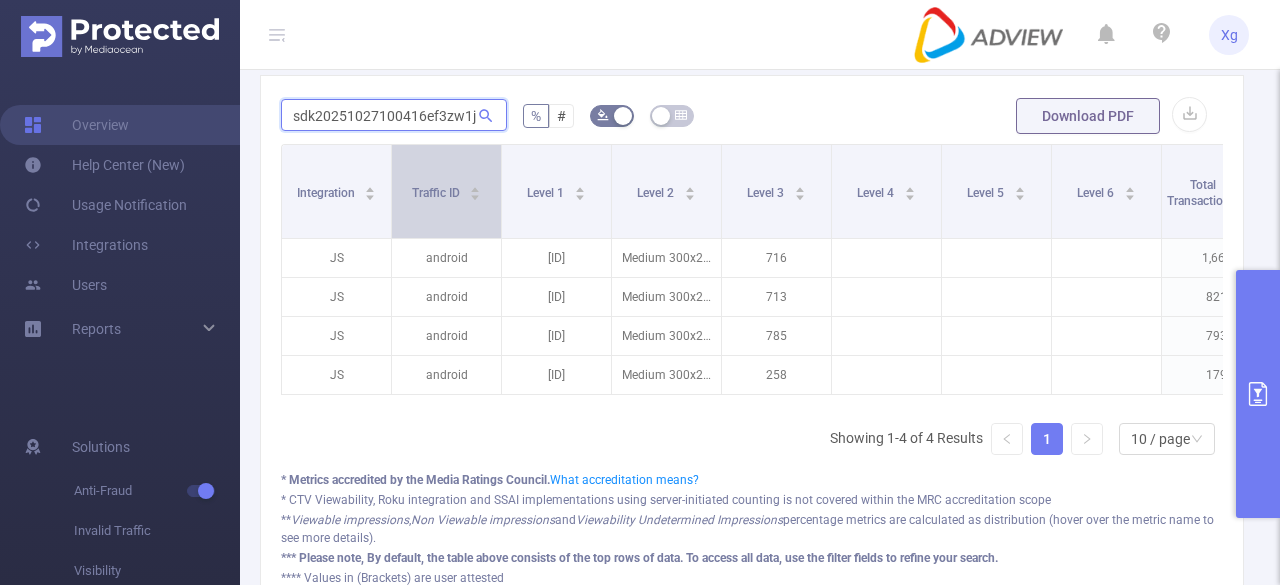 scroll, scrollTop: 0, scrollLeft: 60, axis: horizontal 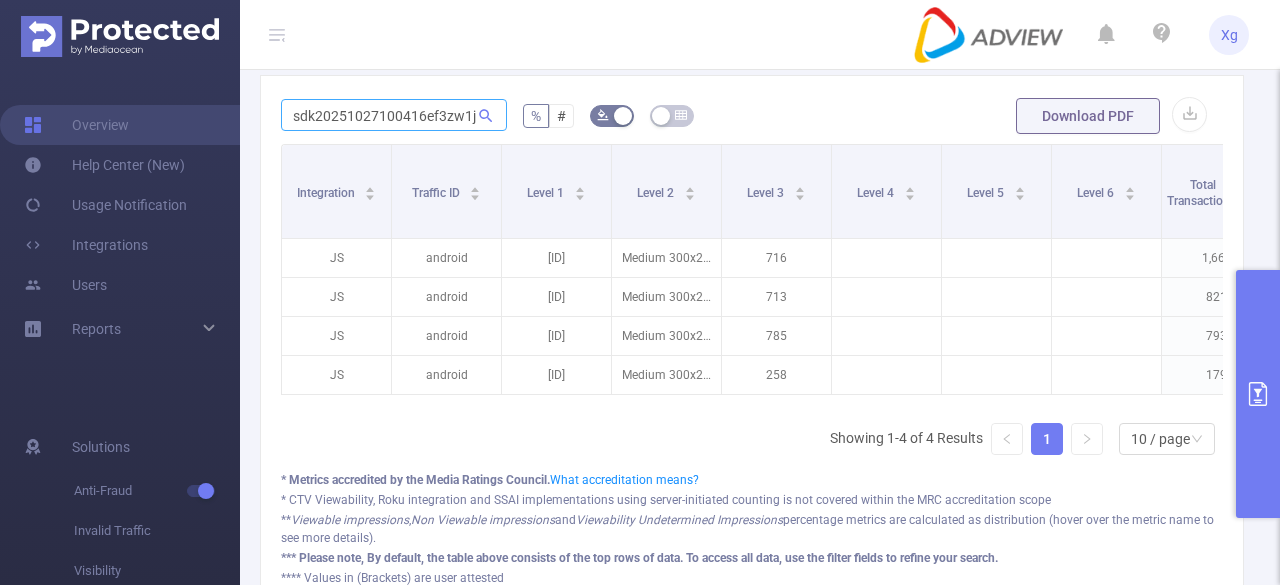 click 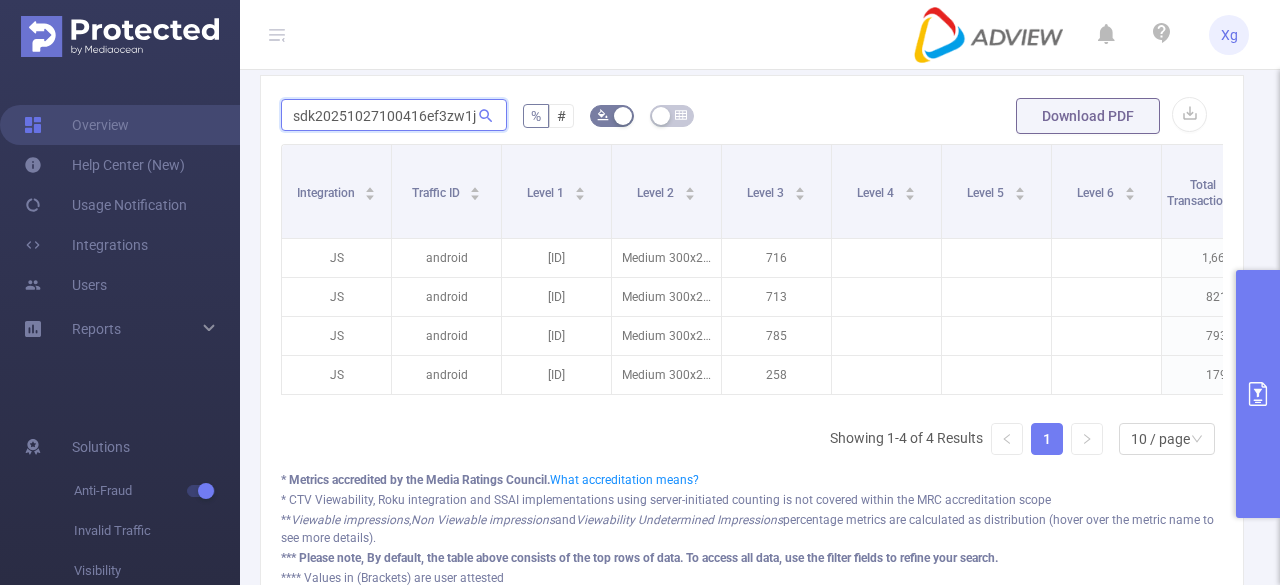 click on "sdk20251027100416ef3zw1jaw6sldu6" at bounding box center [394, 115] 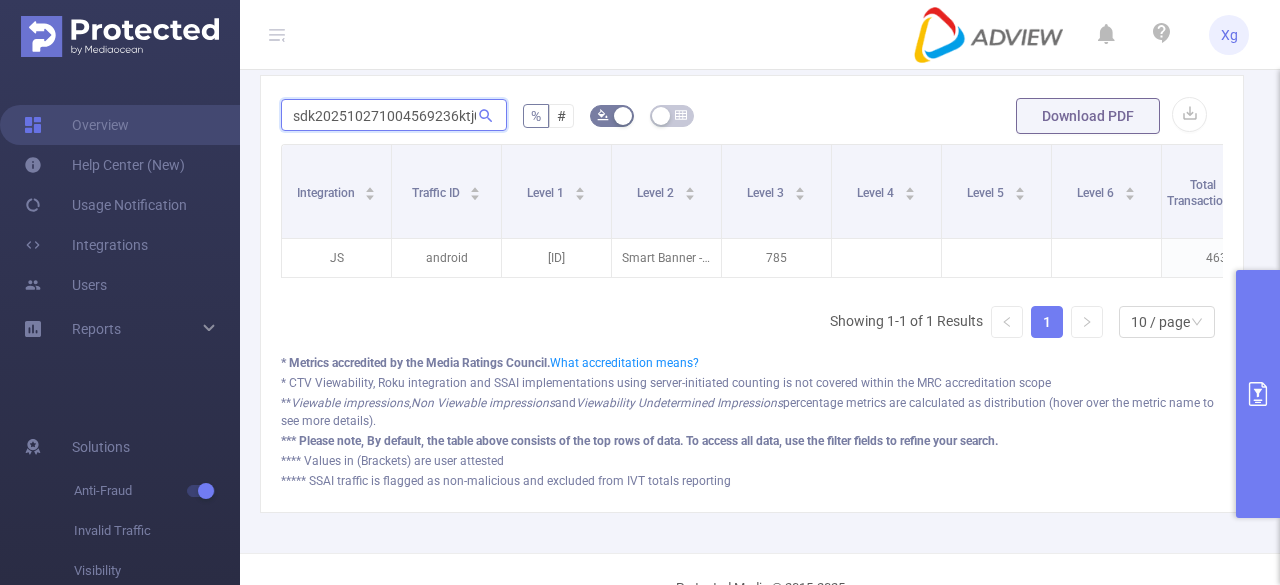 scroll, scrollTop: 0, scrollLeft: 55, axis: horizontal 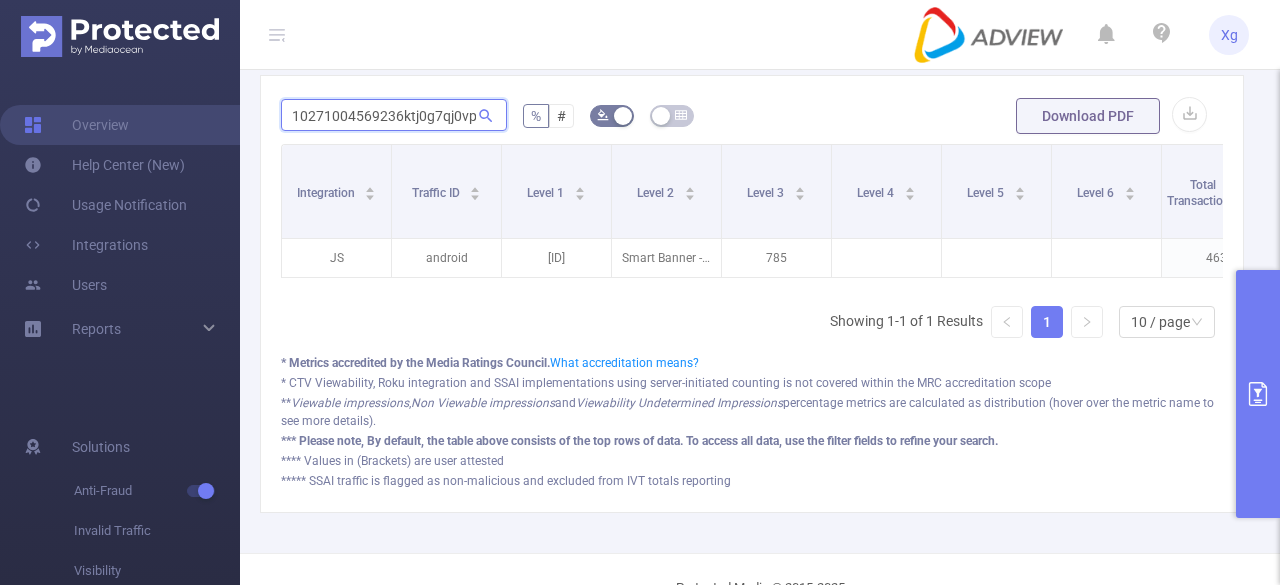drag, startPoint x: 616, startPoint y: 301, endPoint x: 152, endPoint y: 354, distance: 467.01712 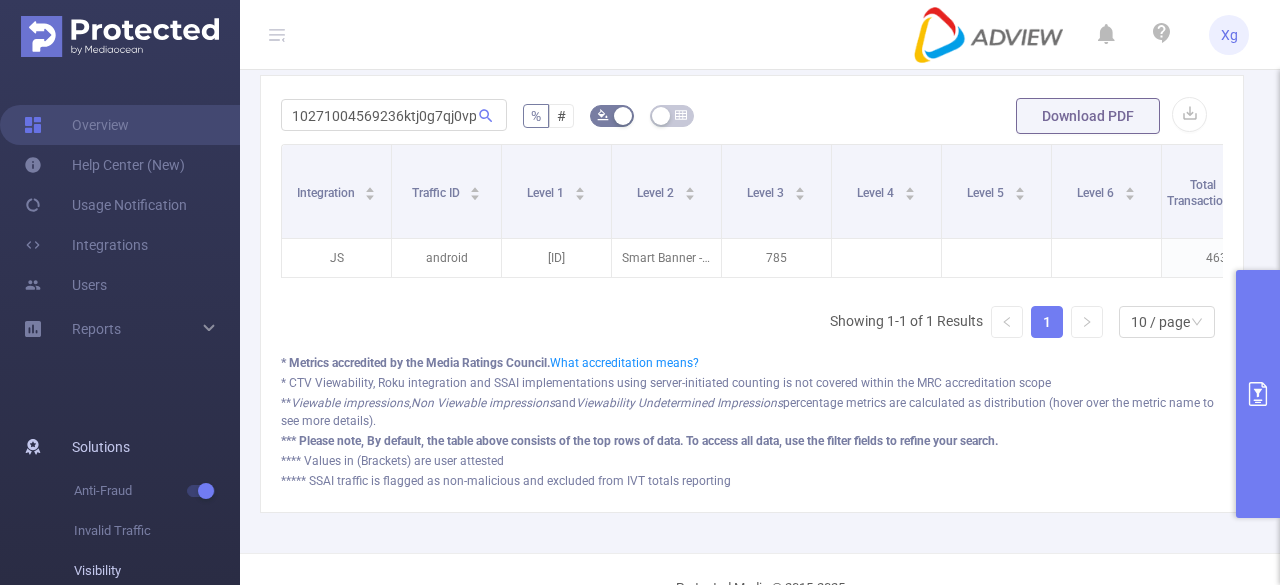 scroll, scrollTop: 0, scrollLeft: 0, axis: both 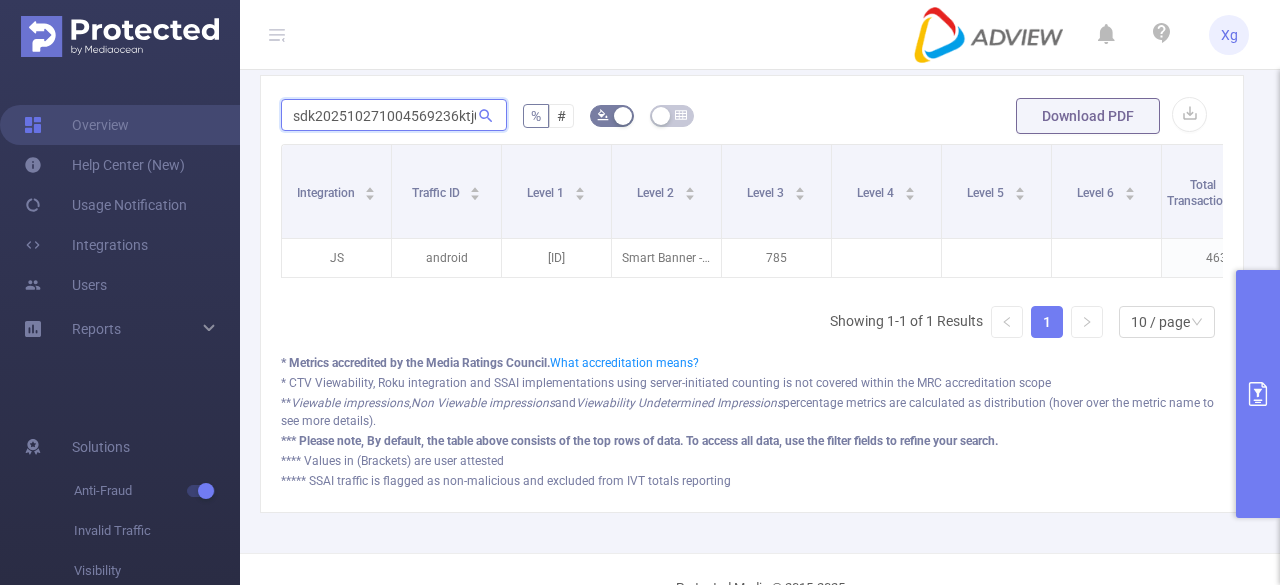 click on "sdk202510271004569236ktj0g7qj0vp" at bounding box center (394, 115) 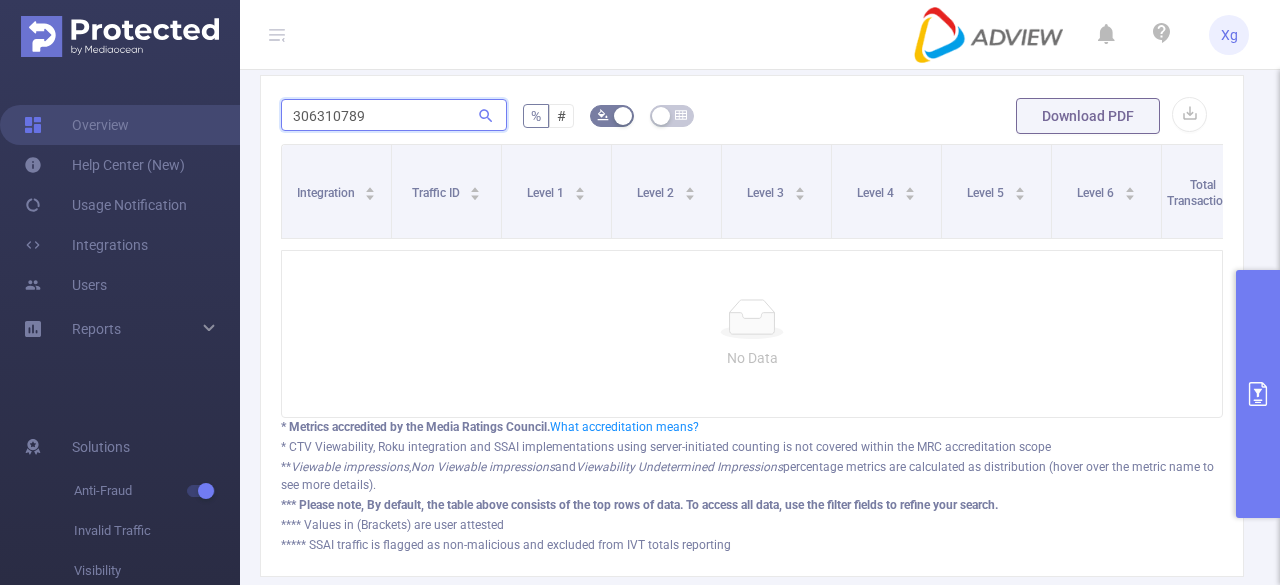 drag, startPoint x: 78, startPoint y: 98, endPoint x: 45, endPoint y: 99, distance: 33.01515 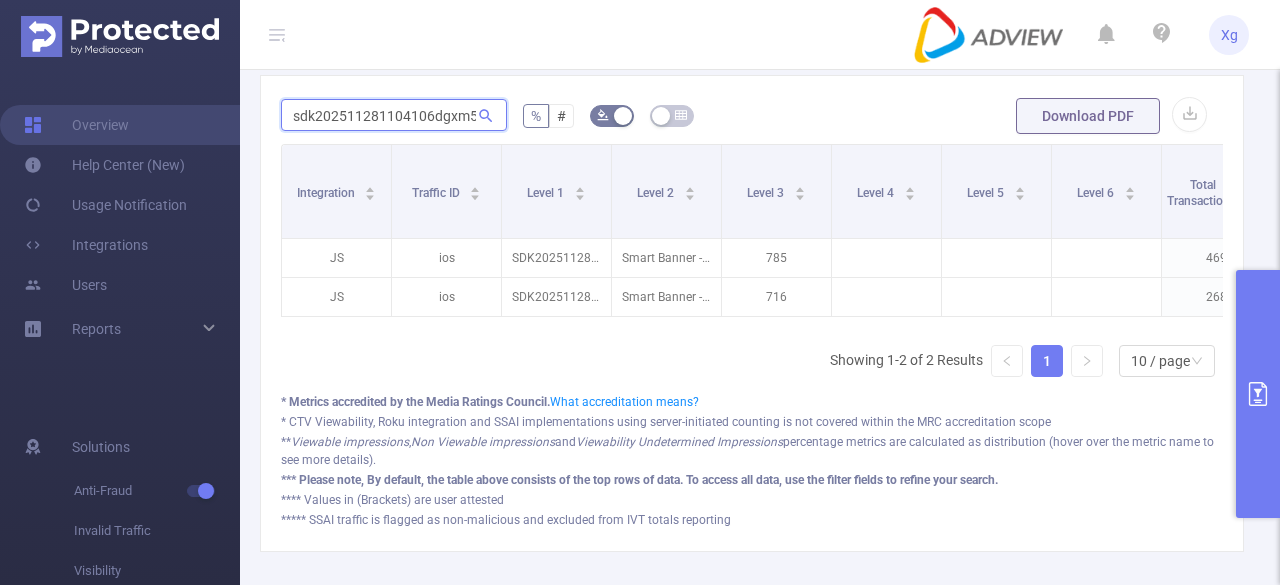 scroll, scrollTop: 0, scrollLeft: 66, axis: horizontal 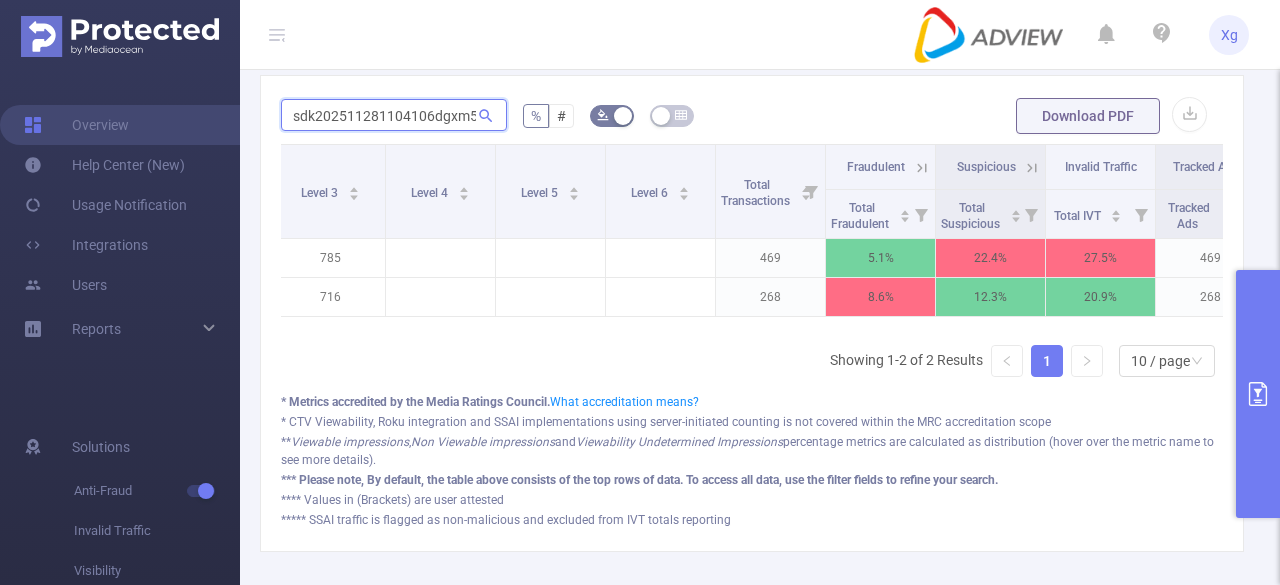 click on "sdk202511281104106dgxm5ohe65a3ft" at bounding box center [394, 115] 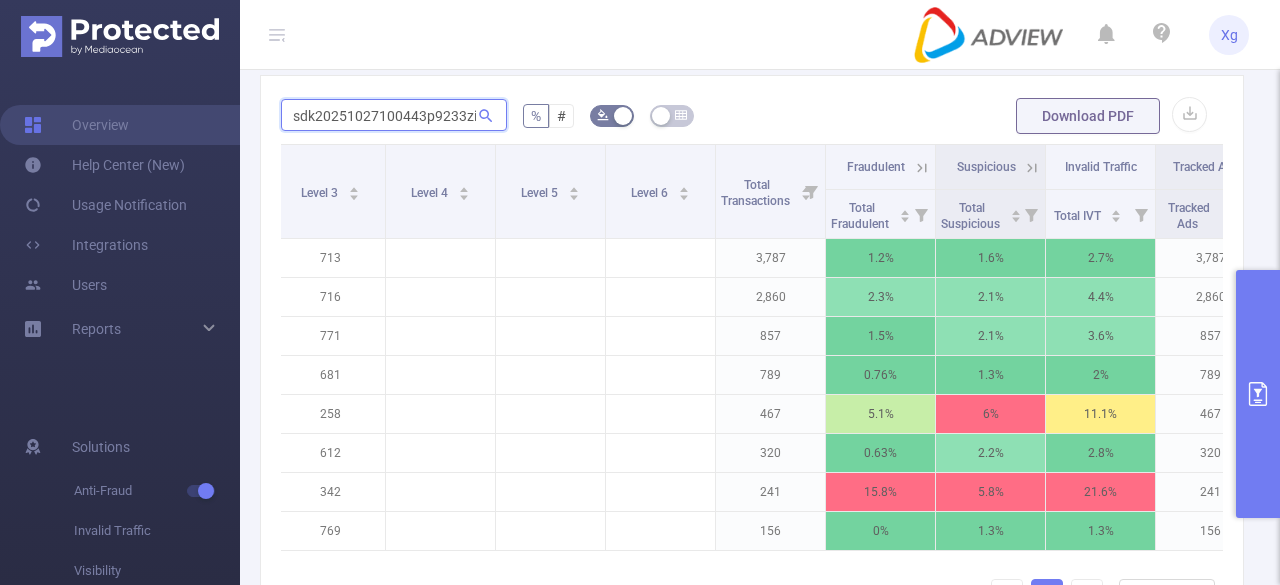 scroll, scrollTop: 0, scrollLeft: 58, axis: horizontal 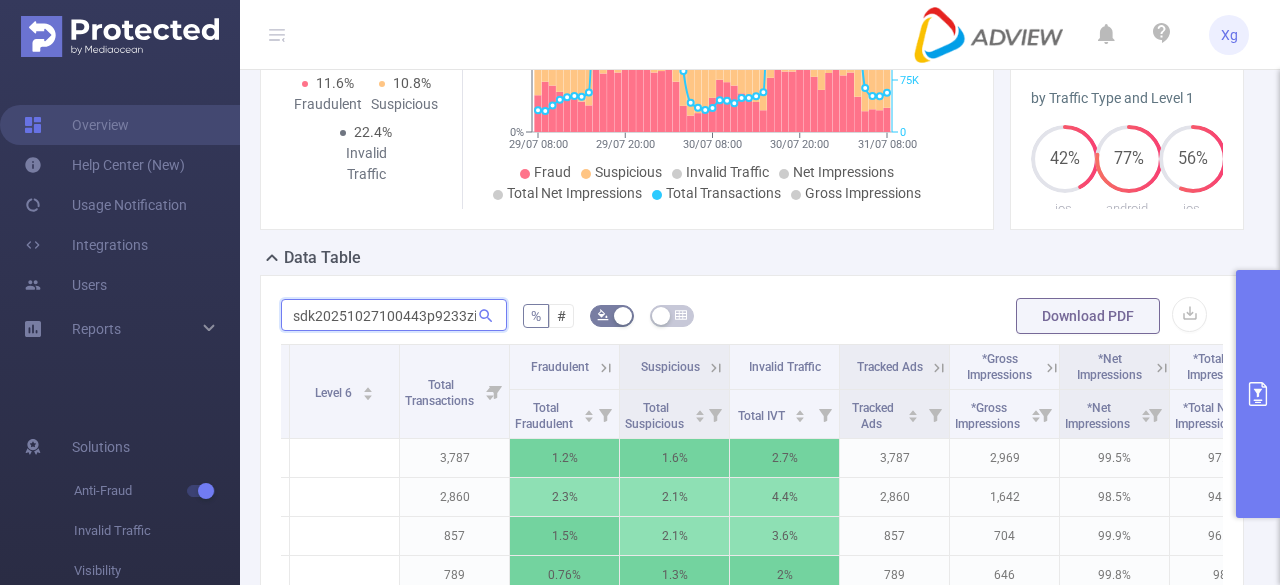 click on "sdk20251027100443p9233zip56ik12n" at bounding box center (394, 315) 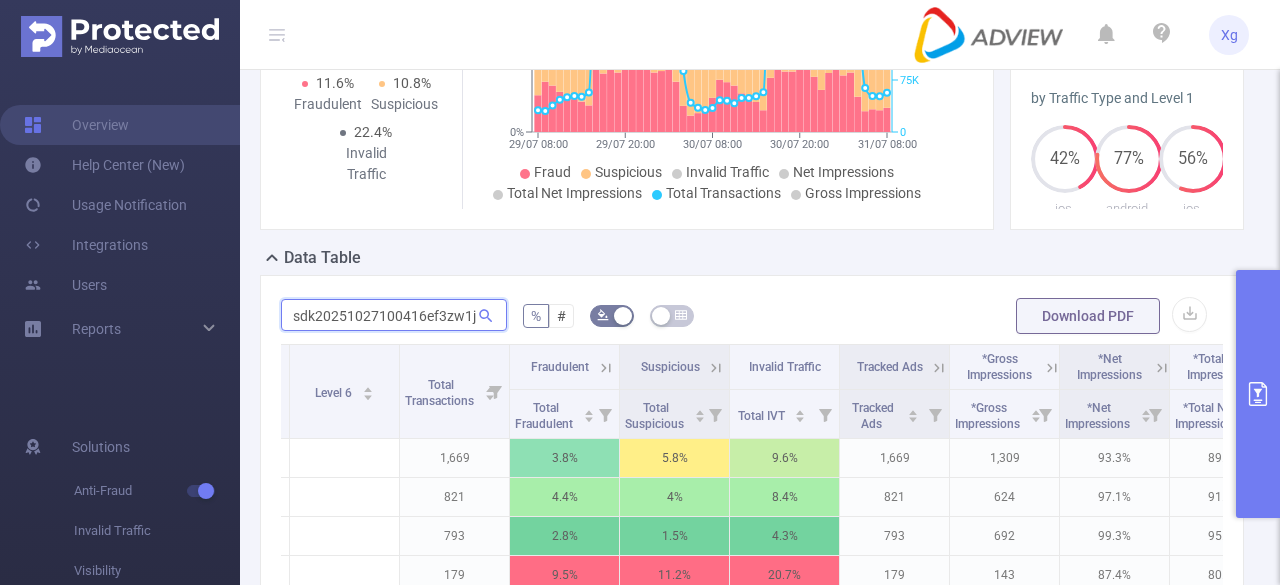 scroll, scrollTop: 0, scrollLeft: 60, axis: horizontal 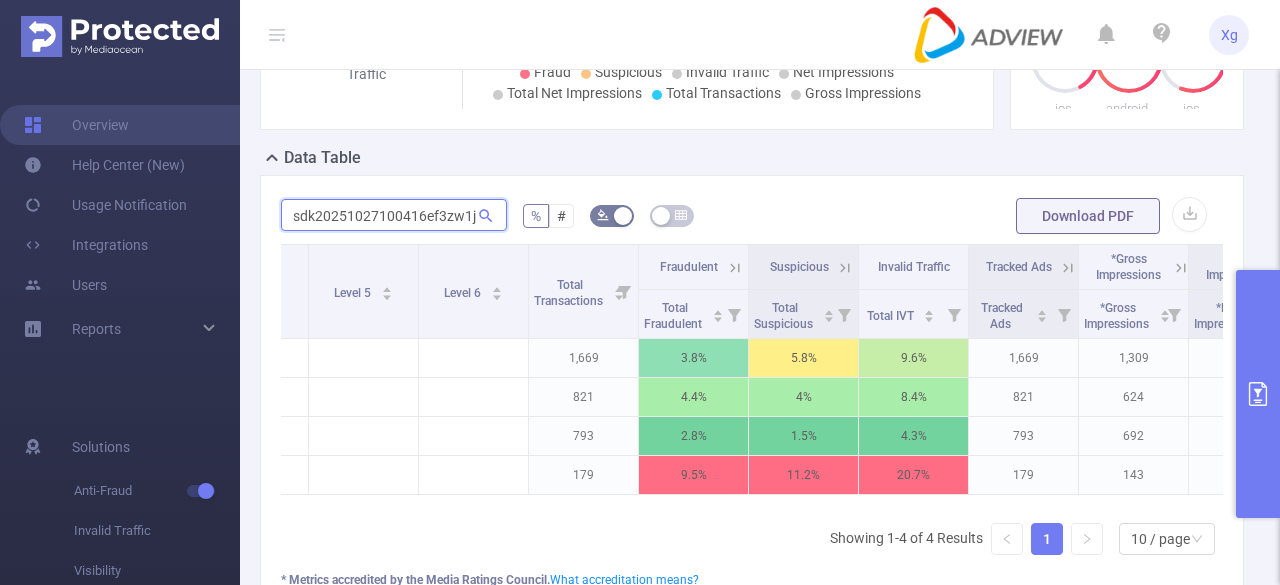 click on "sdk20251027100416ef3zw1jaw6sldu6" at bounding box center [394, 215] 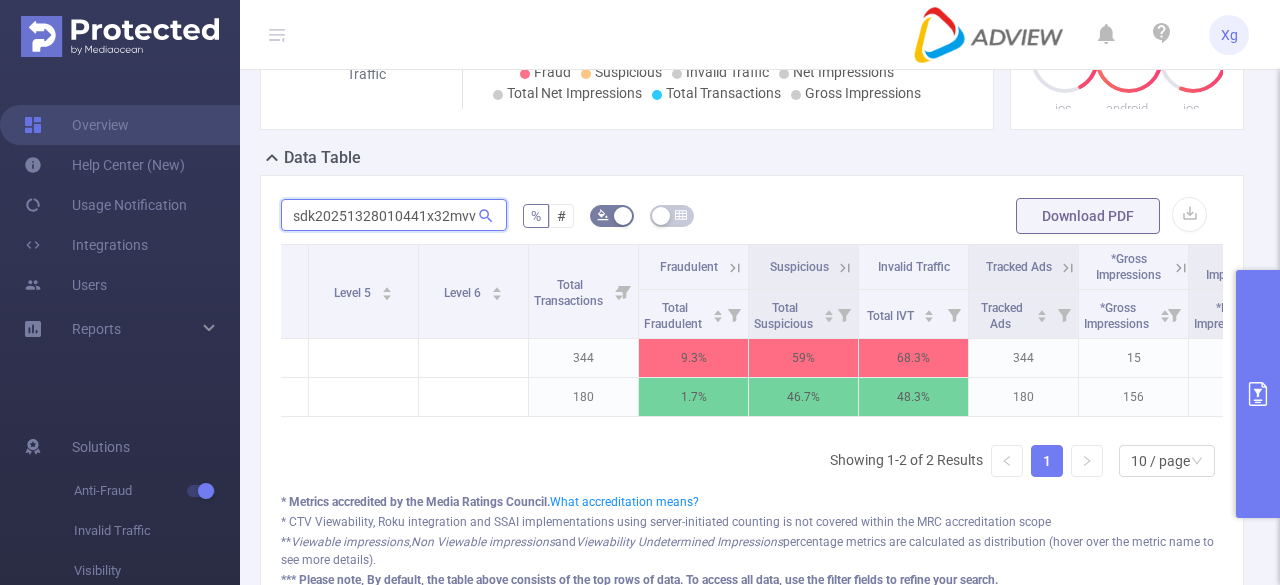 scroll, scrollTop: 0, scrollLeft: 70, axis: horizontal 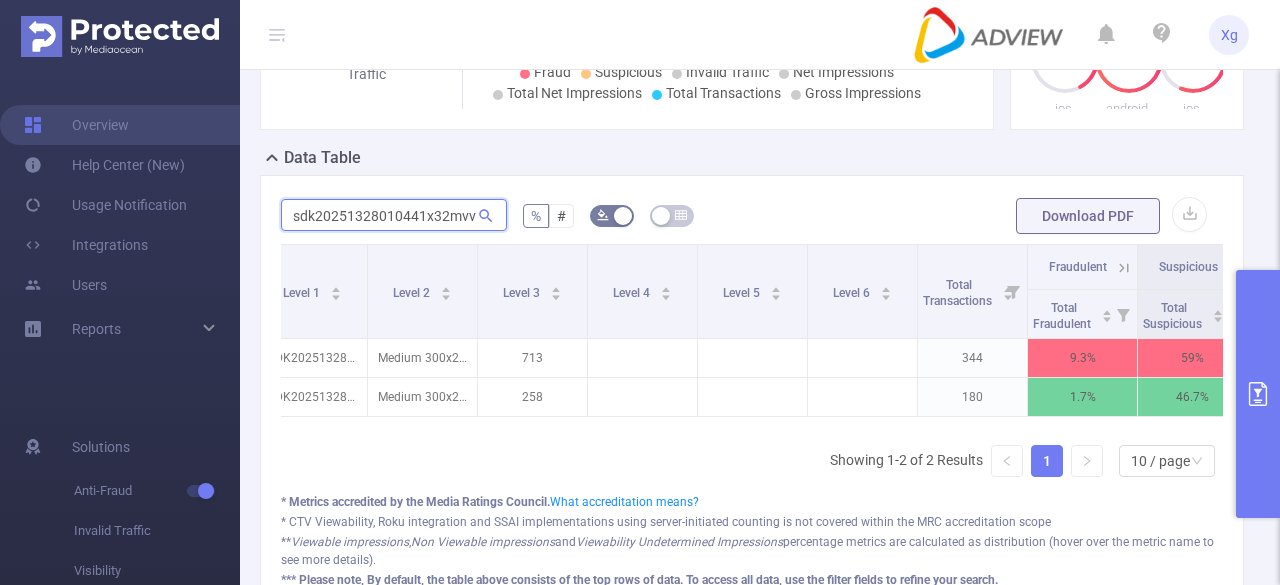 click on "sdk20251328010441x32mvv7squ7qoba" at bounding box center [394, 215] 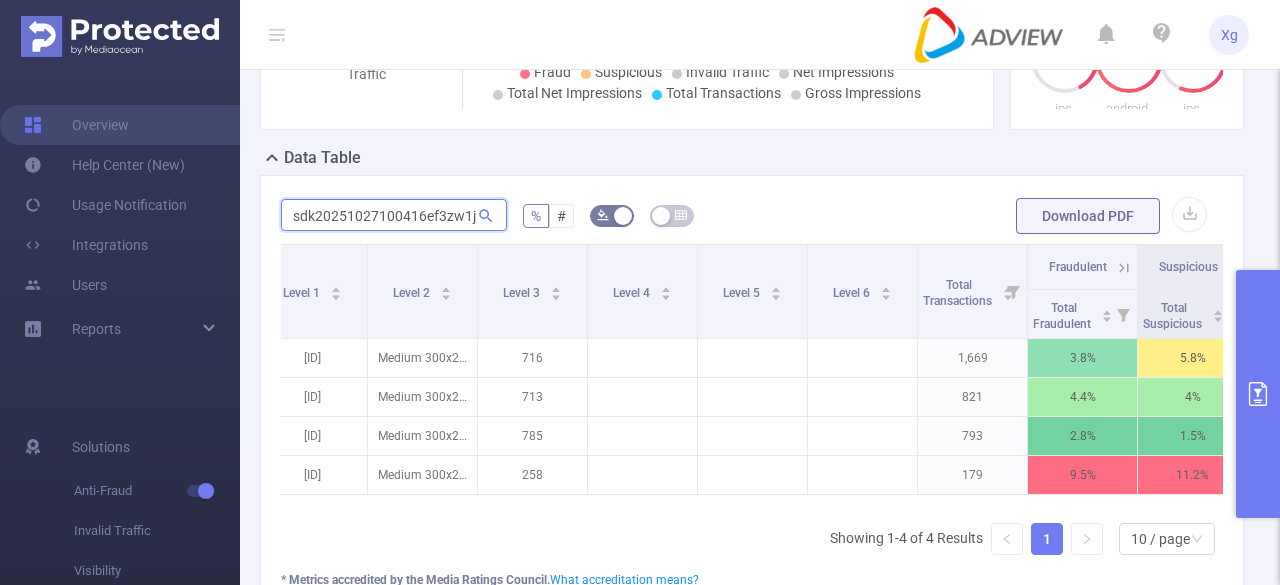 scroll, scrollTop: 0, scrollLeft: 60, axis: horizontal 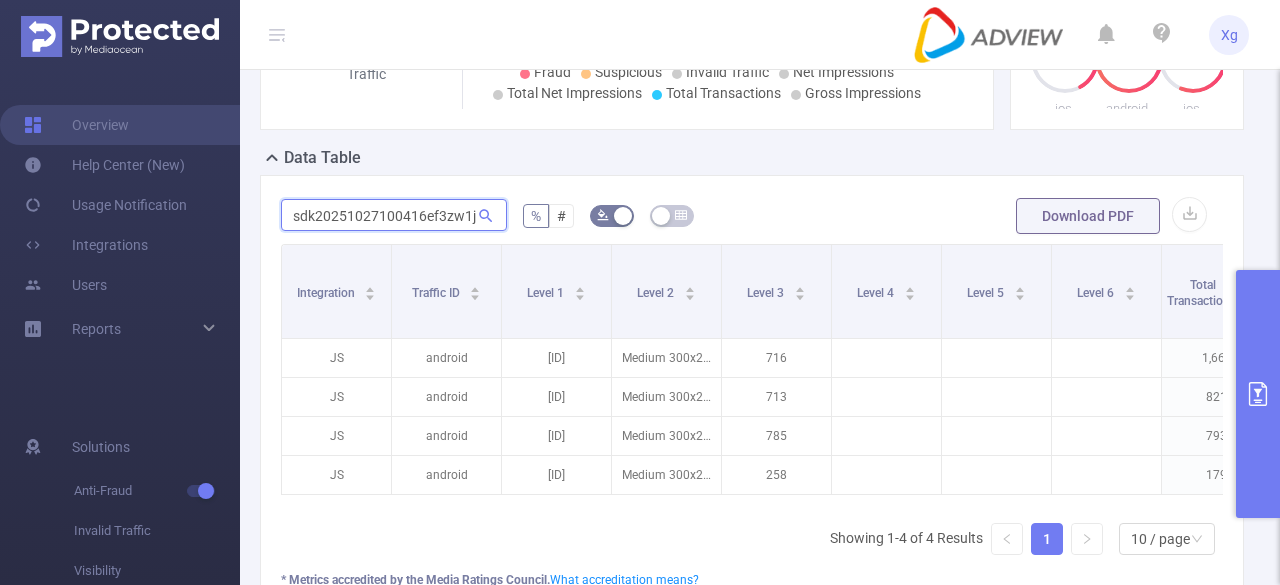 click on "sdk20251027100416ef3zw1jaw6sldu6" at bounding box center [394, 215] 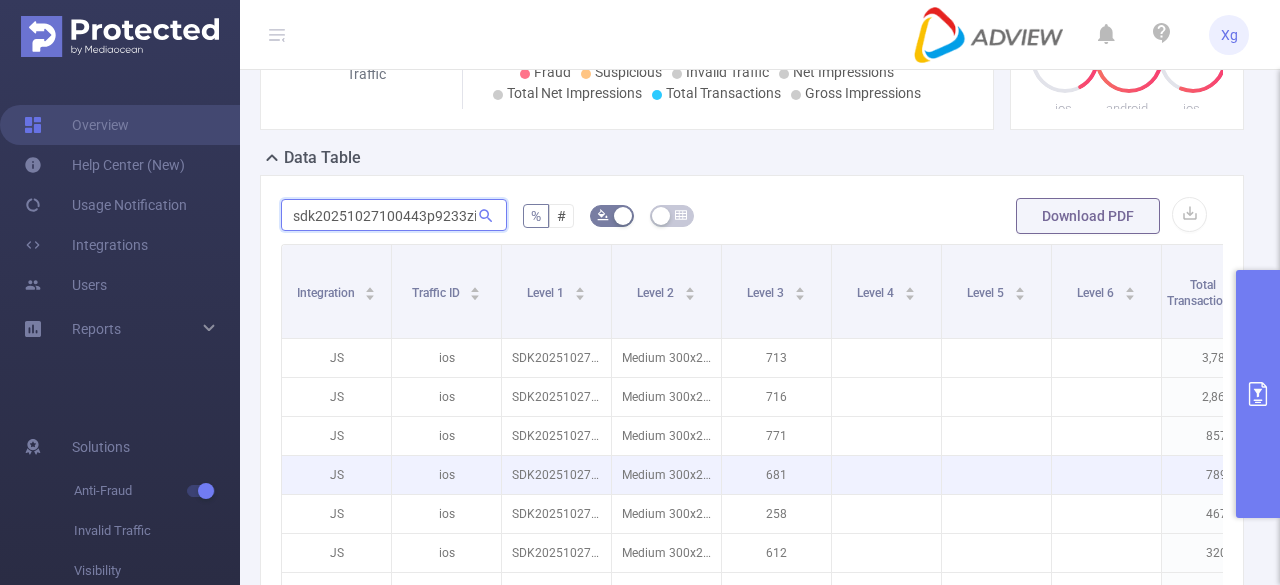 scroll, scrollTop: 0, scrollLeft: 58, axis: horizontal 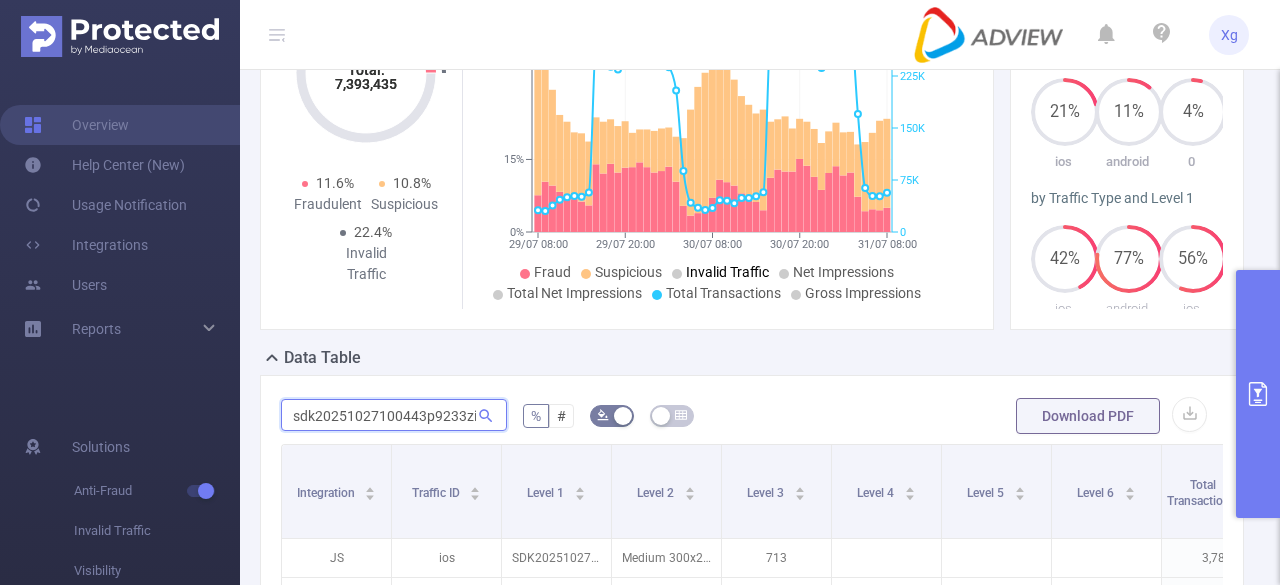 click on "sdk20251027100443p9233zip56ik12n" at bounding box center (394, 415) 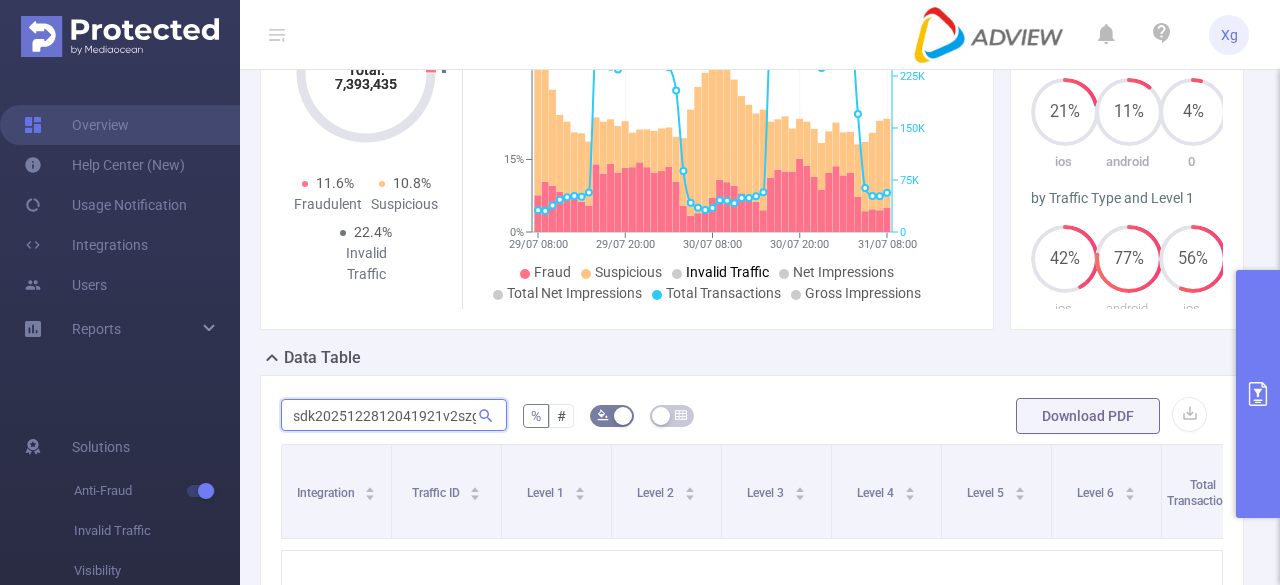 scroll, scrollTop: 0, scrollLeft: 64, axis: horizontal 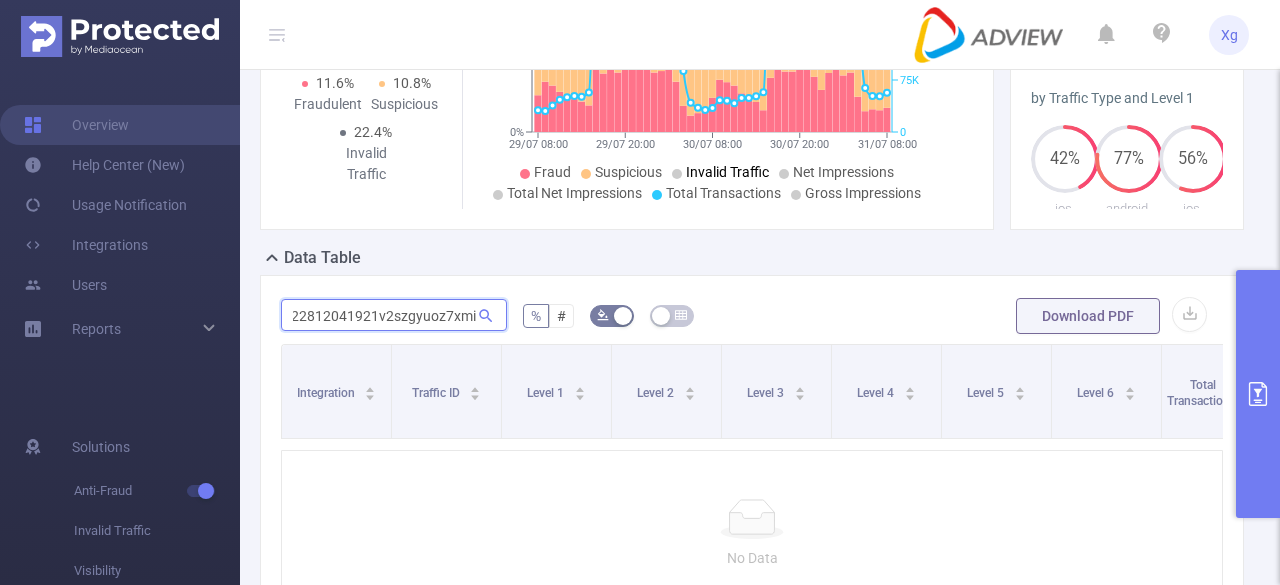 type on "sdk2025122812041921v2szgyuoz7xmi" 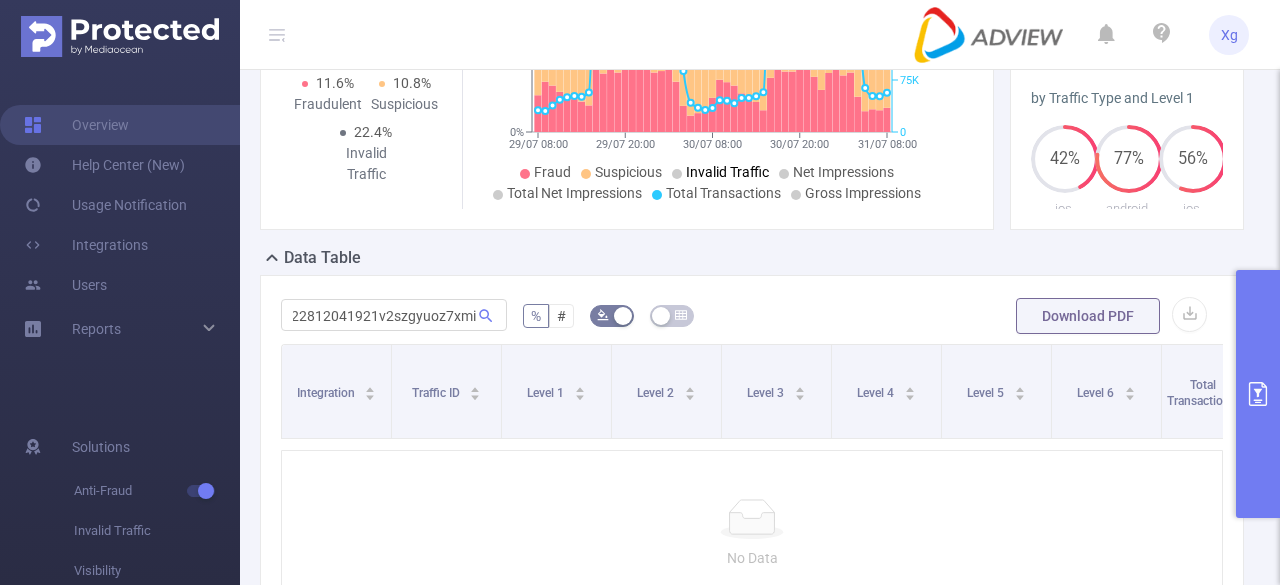 scroll, scrollTop: 0, scrollLeft: 0, axis: both 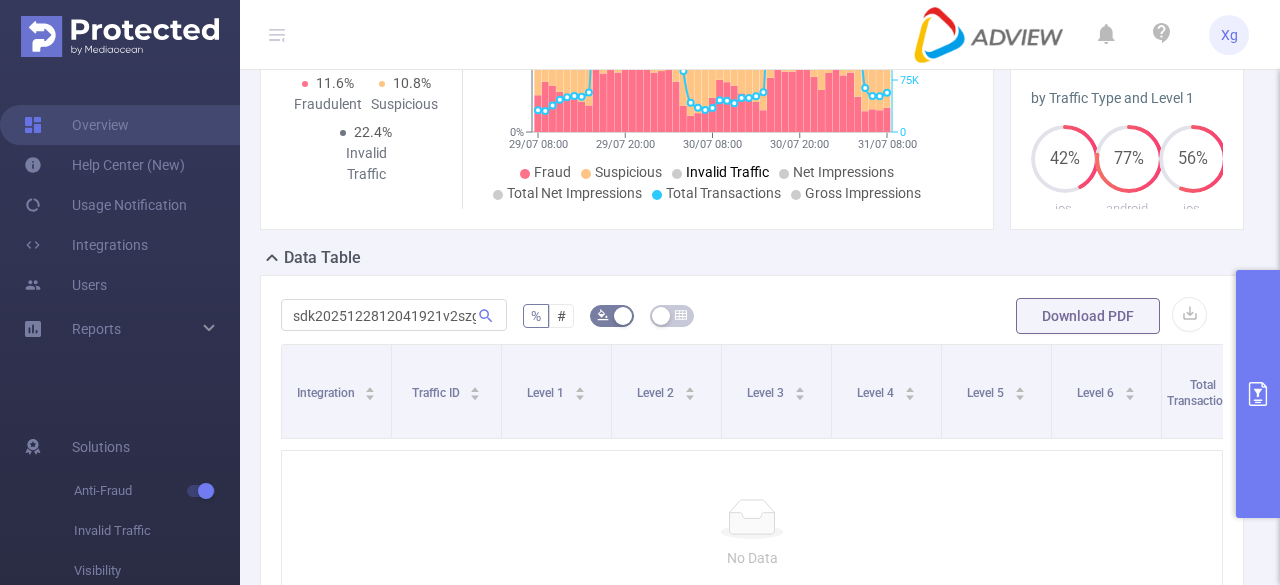 click on "[DATE] [TIME] [ID] % # Download PDF" at bounding box center (752, 316) 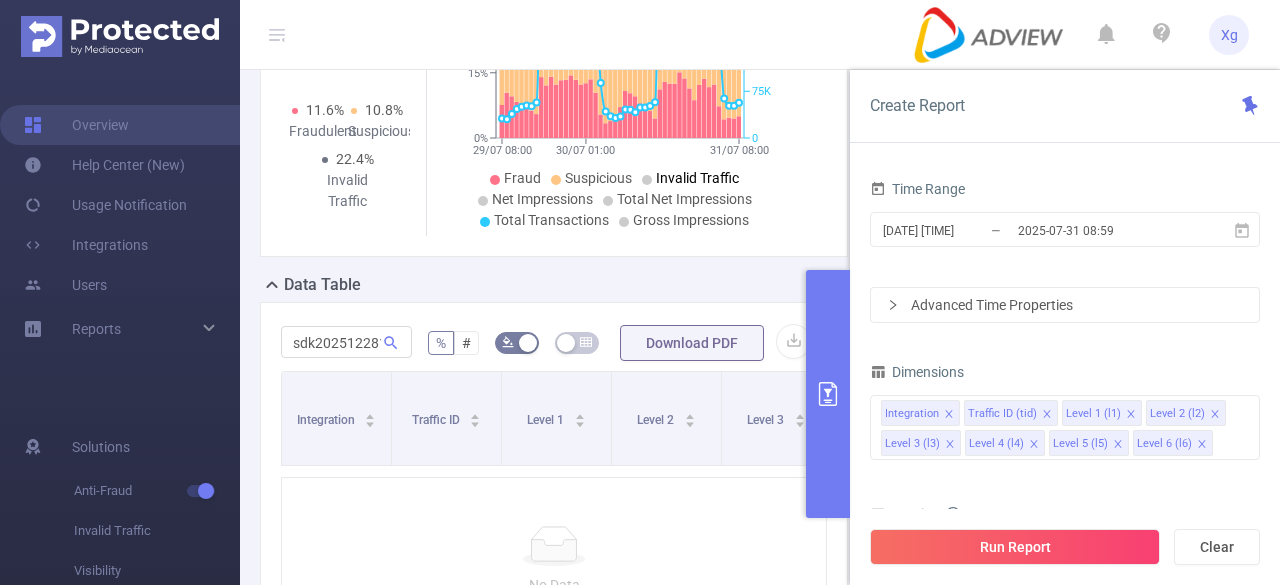 click on "Traffic ID Level 1 Level 2 Level 3 Level 4 Level 5 Level 6 Total Transactions Fraudulent Suspicious Invalid Traffic Tracked Ads *Gross Impressions *Net Impressions *Total Net Impressions Total Fraudulent Total Suspicious Total IVT Tracked Ads *Gross Impressions *Net Impressions *Total Net Impressions No Data * Metrics accredited by the Media Ratings Council. What accreditation means? * CTV Viewability, Roku integration and SSAI implementations using server-initiated counting is not covered within the MRC accreditation scope ** Viewable impressions Non Viewable impressions Viewability Undetermined Impressions percentage metrics are calculated as distribution (hover over the metric name to see more details). *** Please note, By default, the table above consists of the top rows of data. To access all data, use the filter fields to refine your search." at bounding box center [554, 580] 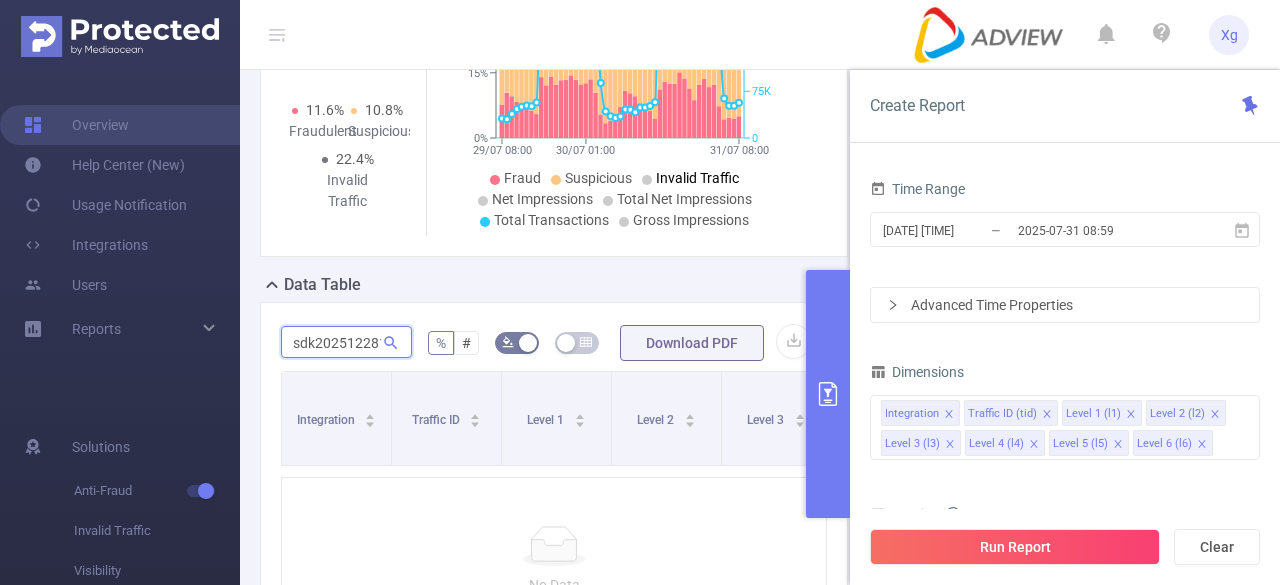 click on "sdk2025122812041921v2szgyuoz7xmi" at bounding box center (346, 342) 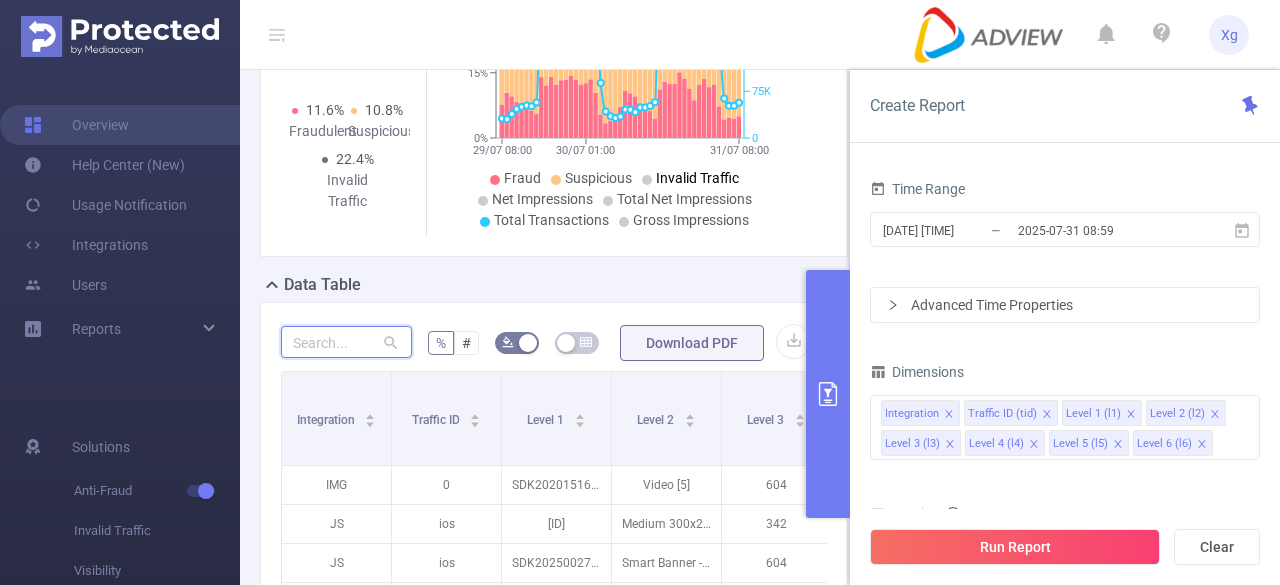 type 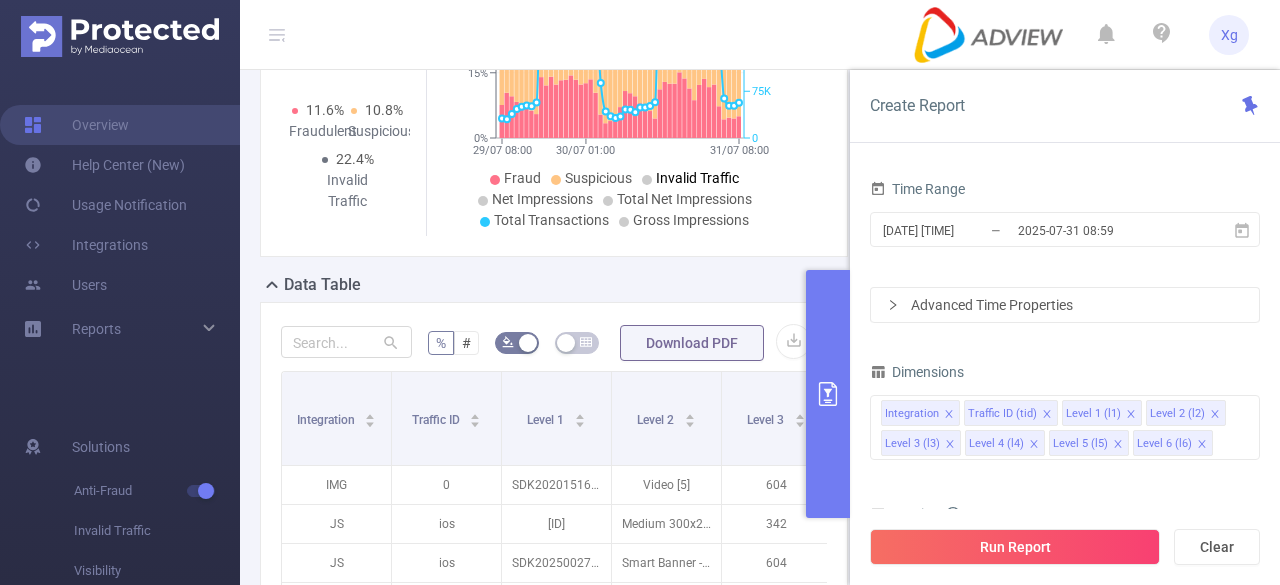 click on "% # Download PDF Integration   Traffic ID   Level 1   Level 2   Level 3   Level 4   Level 5   Level 6   Total Transactions   Fraudulent Suspicious Invalid Traffic Tracked Ads *Gross Impressions *Net Impressions *Total Net Impressions Total Fraudulent   Total Suspicious   Total IVT   Tracked Ads   *Gross Impressions   *Net Impressions   *Total Net Impressions   IMG 0 SDK202015160310247rkm5orehlwvhh9 Video [5] 604 343,199 4.1% 5.2% 9.3% 343,199 342,389 92.8% 90.7% JS ios SDK20221712050410xhhnonnqqwbv3yi Medium 300x250 [11] 342 281,674 37.1% 0.67% 37.7% 281,674 188,143 99.6% 70.1% JS ios SDK20250027120226cxxdb7eglzgd08b Smart Banner - 320x50 [0] 604 246,759 8% 0.83% 8.9% 246,759 243,222 98.7% 91.2% IMG 0 SDK202311181109372h9tq4d4s4thput Video [5] 775 178,978 4.1% 95.9% 100% 178,978 177,989 97.2% 0% JS ios SDK20221712050410xhhnonnqqwbv3yi Smart Banner - 320x50 [0] 342 168,045 50.5% 0.47% 51% 168,045 109,427 99.4% 57.1% IMG 0 SDK20241025100948lrli6lencunfl1z Video [5] 775 153,726 3% 2.2% 5.2% 97.8%" at bounding box center [554, 739] 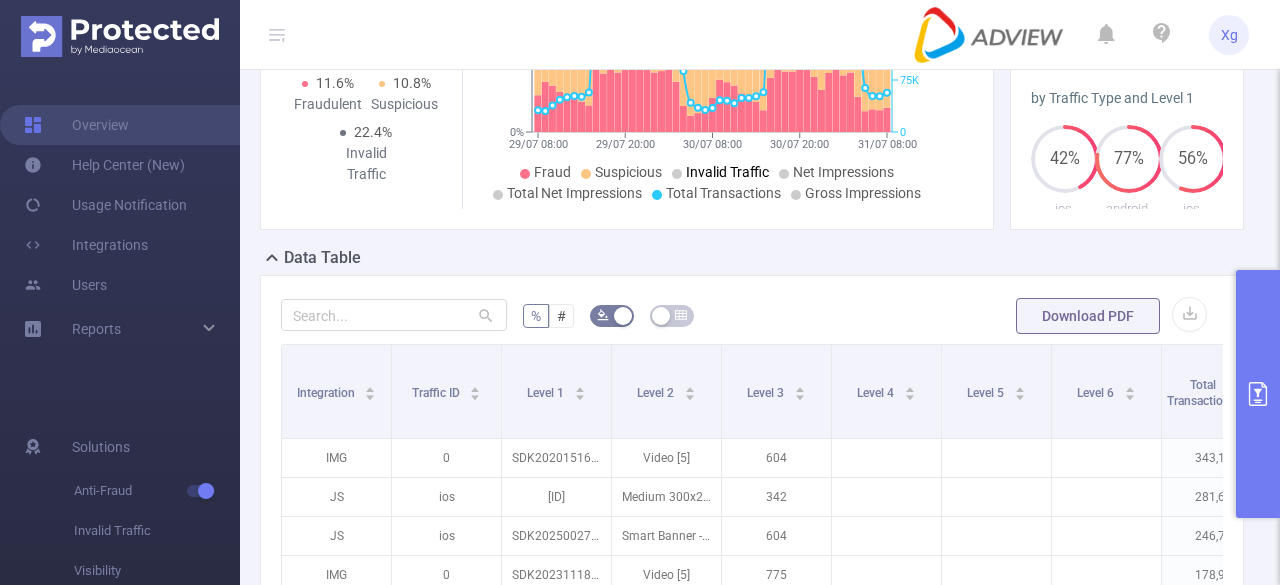 click on "% # Download PDF" at bounding box center [752, 316] 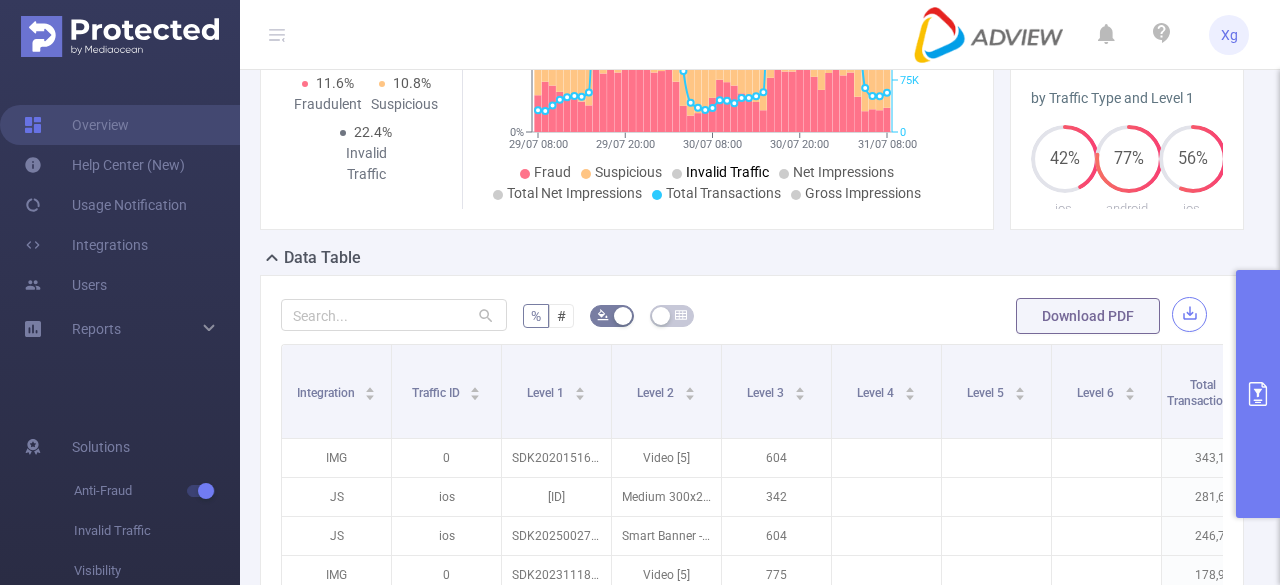 click at bounding box center [1189, 314] 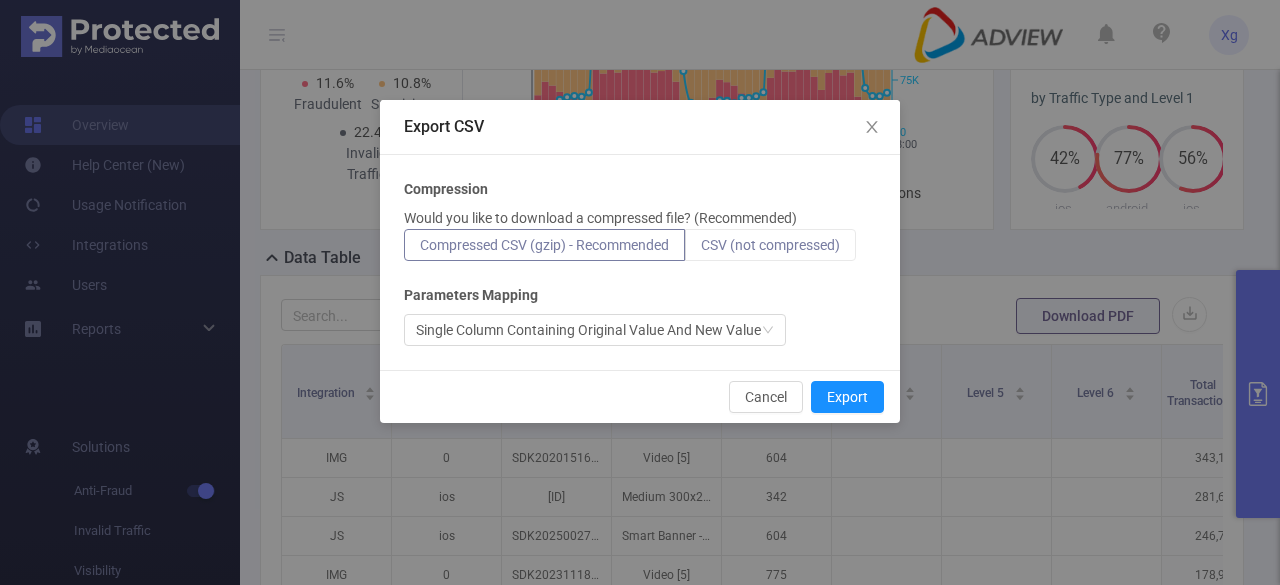 click on "CSV (not compressed)" at bounding box center (770, 245) 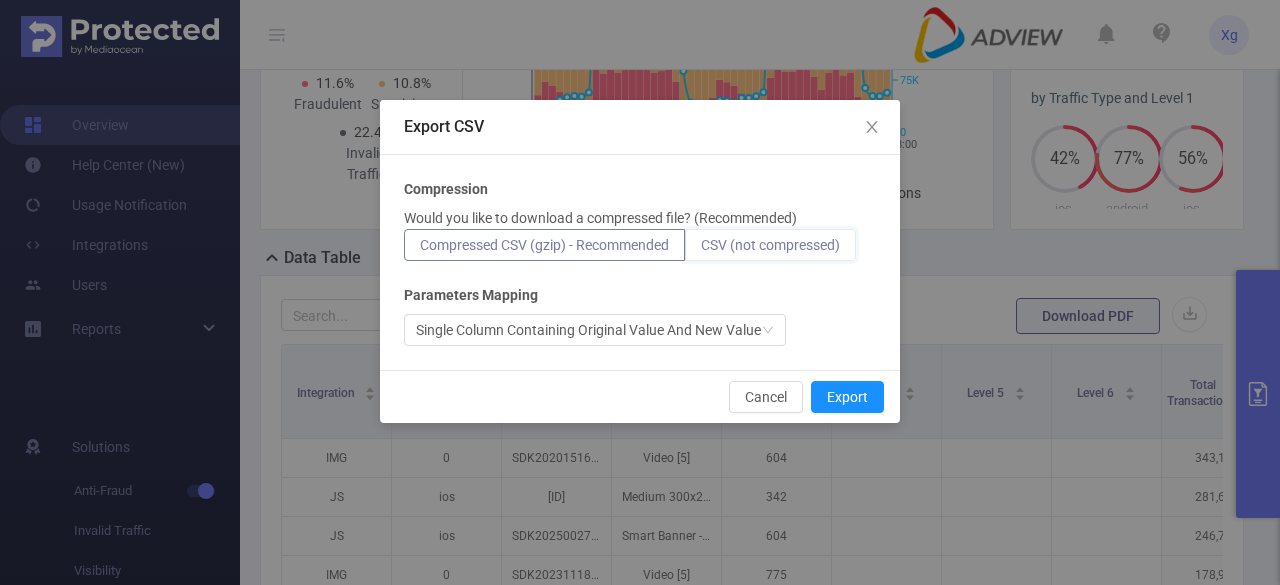 click on "CSV (not compressed)" at bounding box center [701, 250] 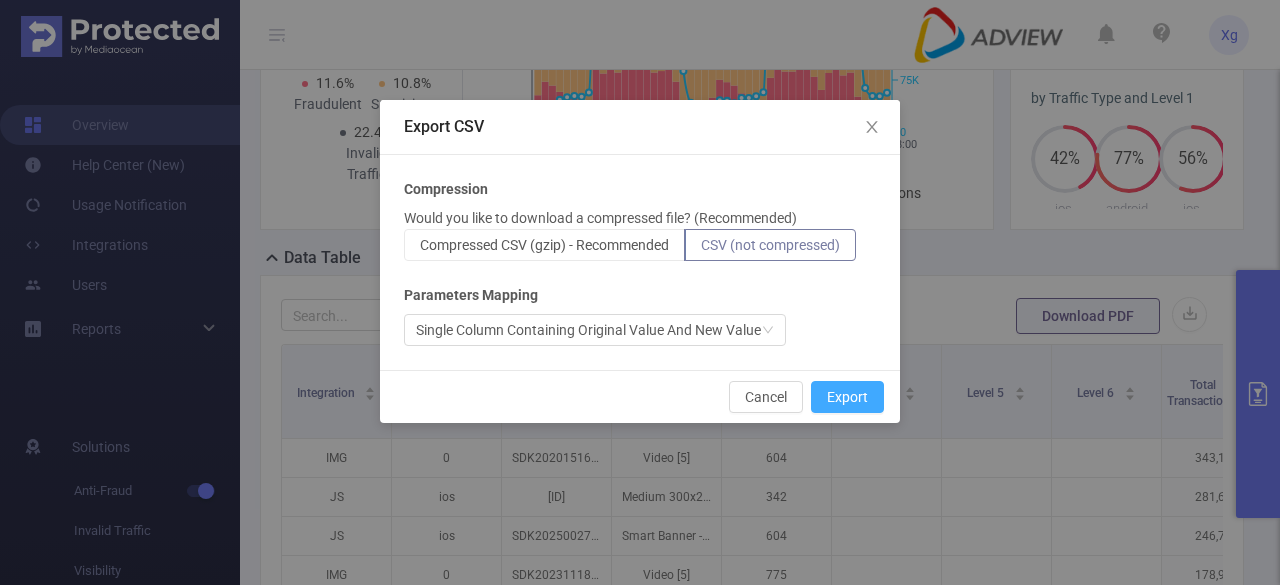 click on "Export" at bounding box center [847, 397] 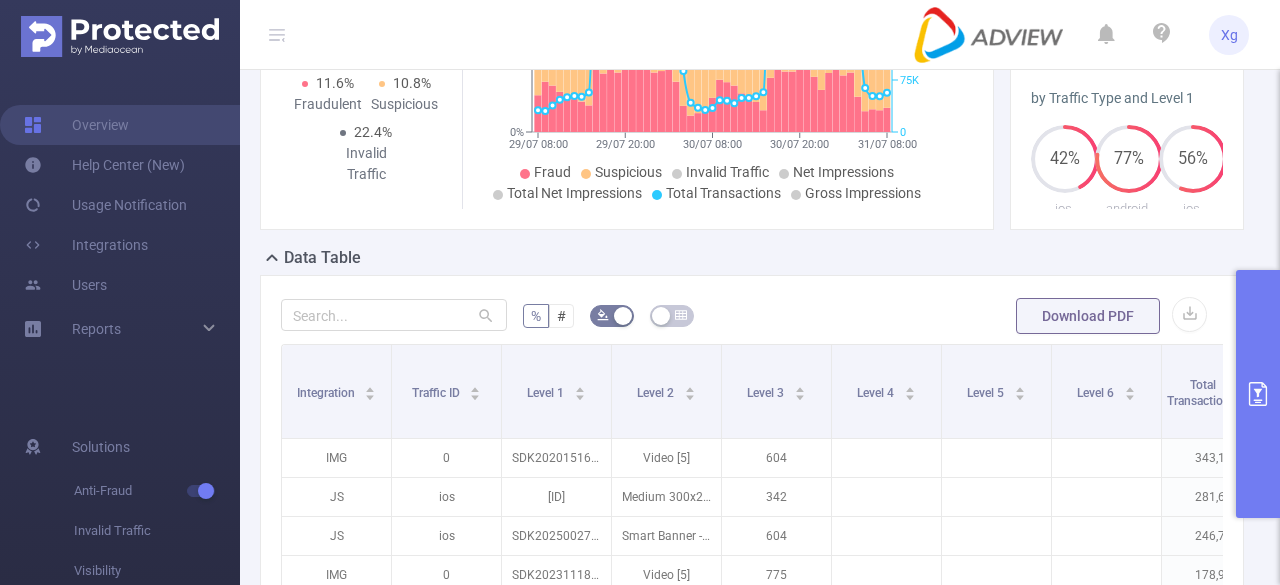 click at bounding box center [1258, 394] 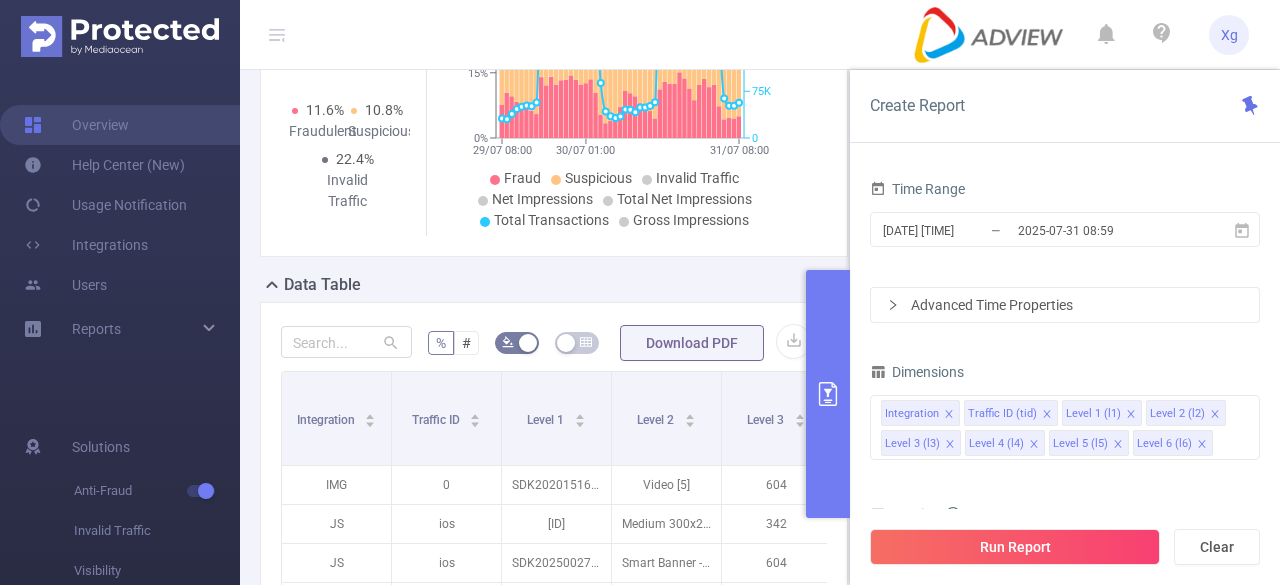 click on "% # Download PDF Integration   Traffic ID   Level 1   Level 2   Level 3   Level 4   Level 5   Level 6   Total Transactions   Fraudulent Suspicious Invalid Traffic Tracked Ads *Gross Impressions *Net Impressions *Total Net Impressions Total Fraudulent   Total Suspicious   Total IVT   Tracked Ads   *Gross Impressions   *Net Impressions   *Total Net Impressions   IMG 0 SDK202015160310247rkm5orehlwvhh9 Video [5] 604 343,199 4.1% 5.2% 9.3% 343,199 342,389 92.8% 90.7% JS ios SDK20221712050410xhhnonnqqwbv3yi Medium 300x250 [11] 342 281,674 37.1% 0.67% 37.7% 281,674 188,143 99.6% 70.1% JS ios SDK20250027120226cxxdb7eglzgd08b Smart Banner - 320x50 [0] 604 246,759 8% 0.83% 8.9% 246,759 243,222 98.7% 91.2% IMG 0 SDK202311181109372h9tq4d4s4thput Video [5] 775 178,978 4.1% 95.9% 100% 178,978 177,989 97.2% 0% JS ios SDK20221712050410xhhnonnqqwbv3yi Smart Banner - 320x50 [0] 342 168,045 50.5% 0.47% 51% 168,045 109,427 99.4% 57.1% IMG 0 SDK20241025100948lrli6lencunfl1z Video [5] 775 153,726 3% 2.2% 5.2% 97.8%" at bounding box center (554, 739) 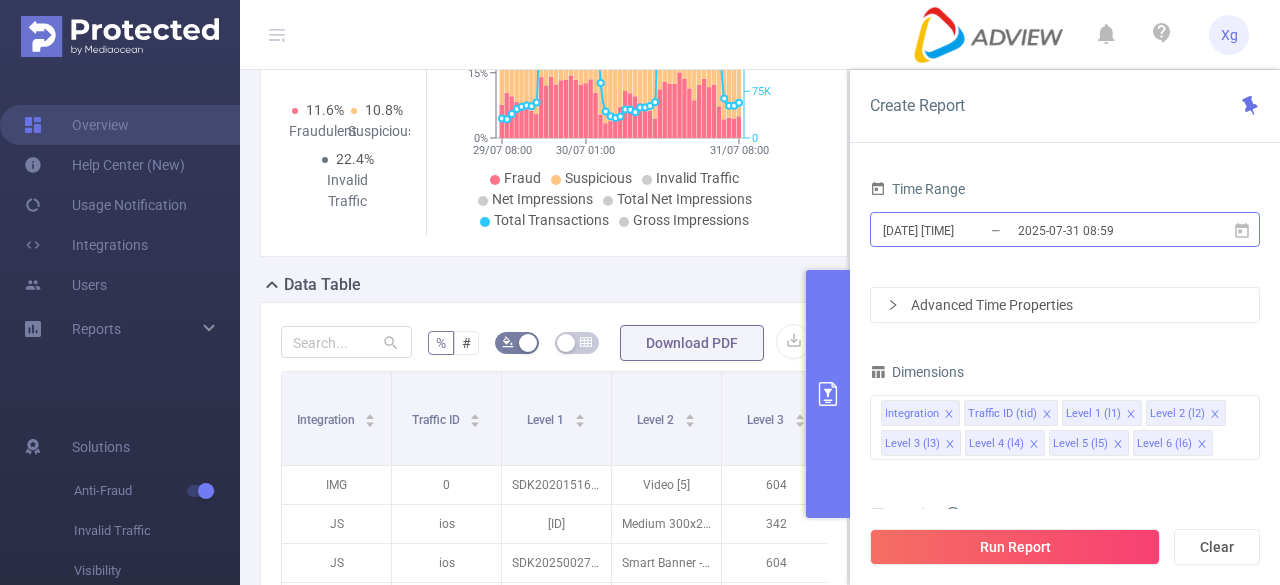 click on "[DATE] [TIME]" at bounding box center [962, 230] 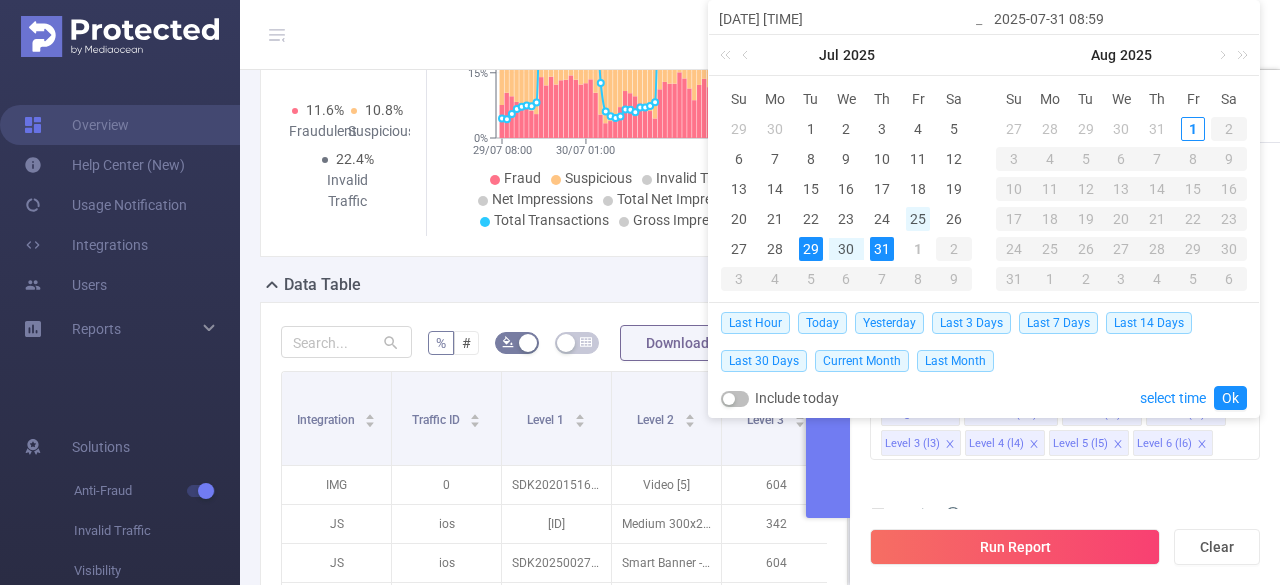 click on "25" at bounding box center [918, 219] 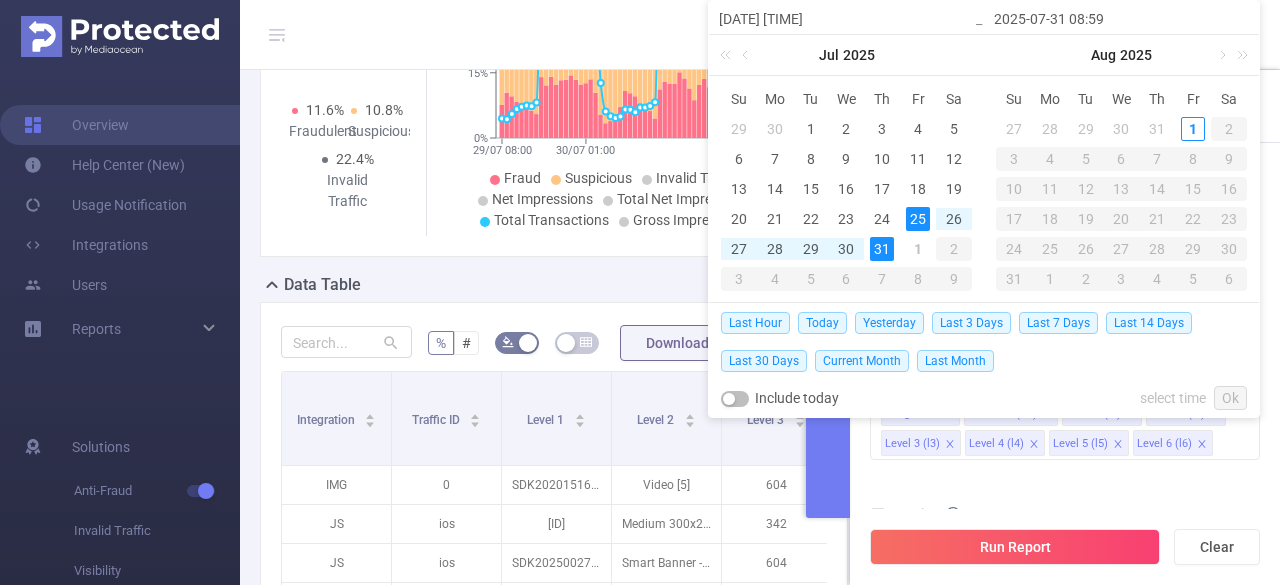 click on "31" at bounding box center [882, 249] 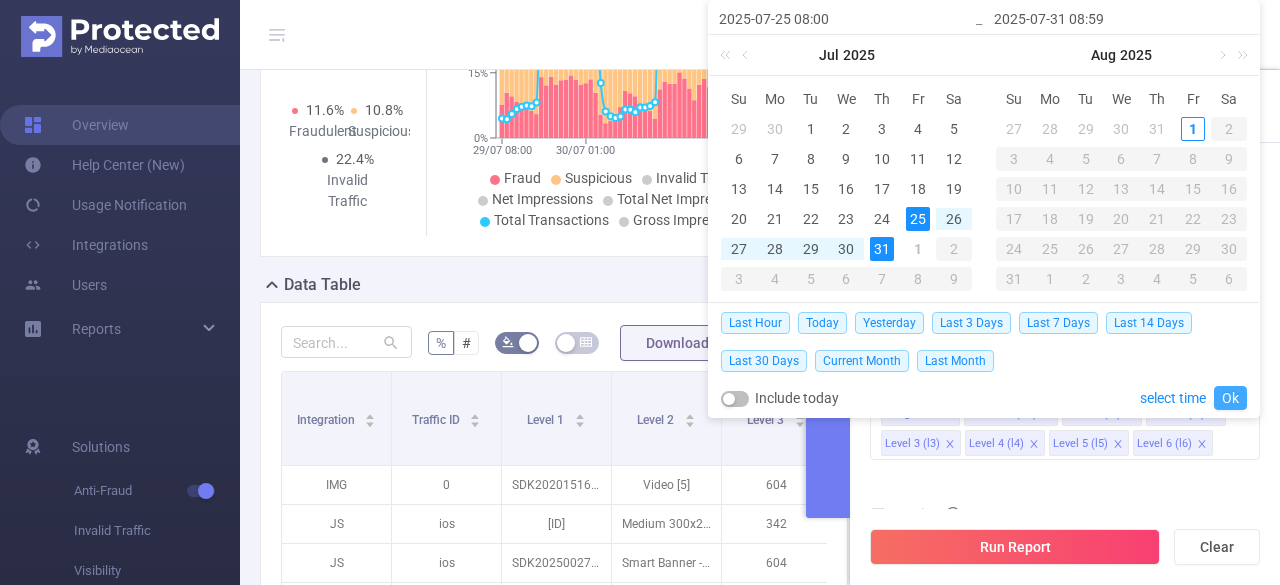 click on "Ok" at bounding box center [1230, 398] 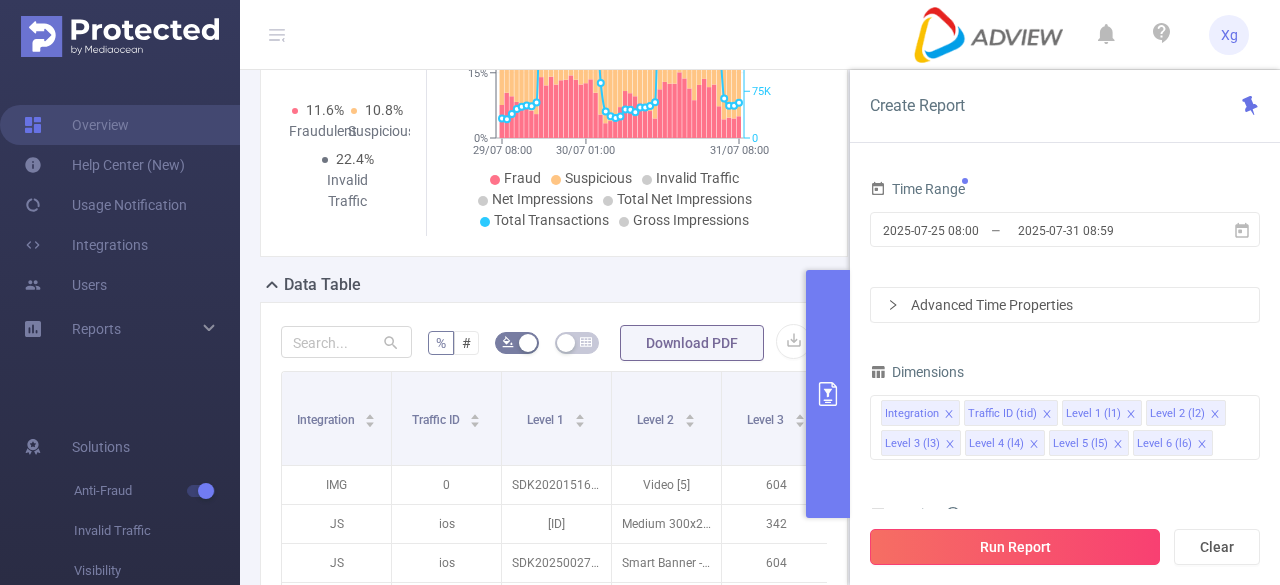 click on "Run Report" at bounding box center (1015, 547) 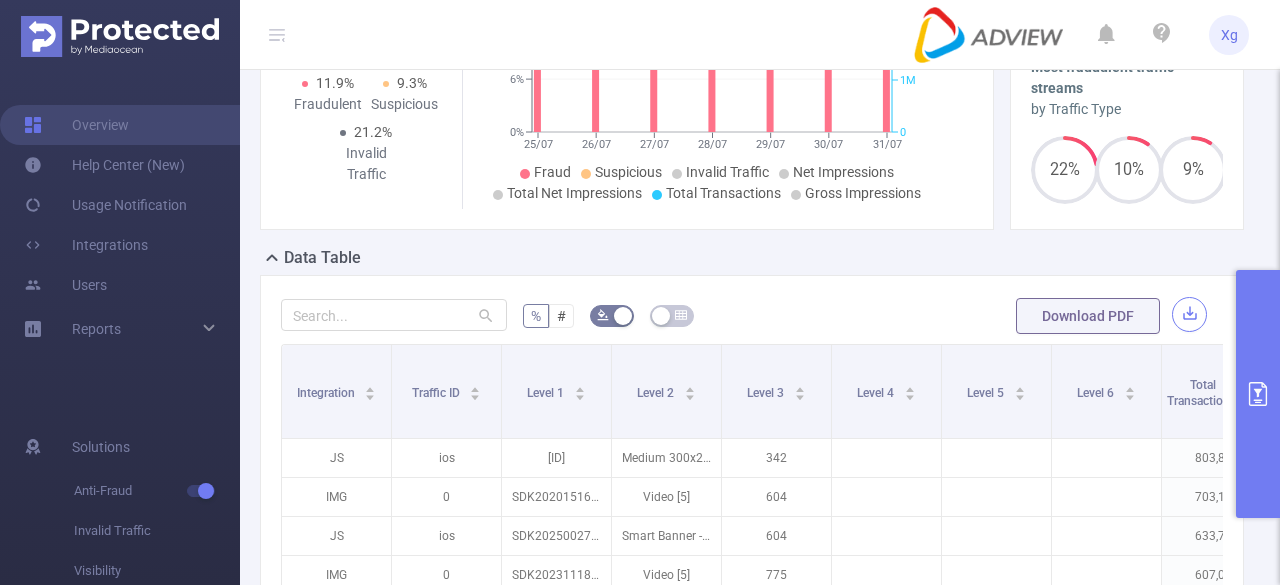 click at bounding box center [1189, 314] 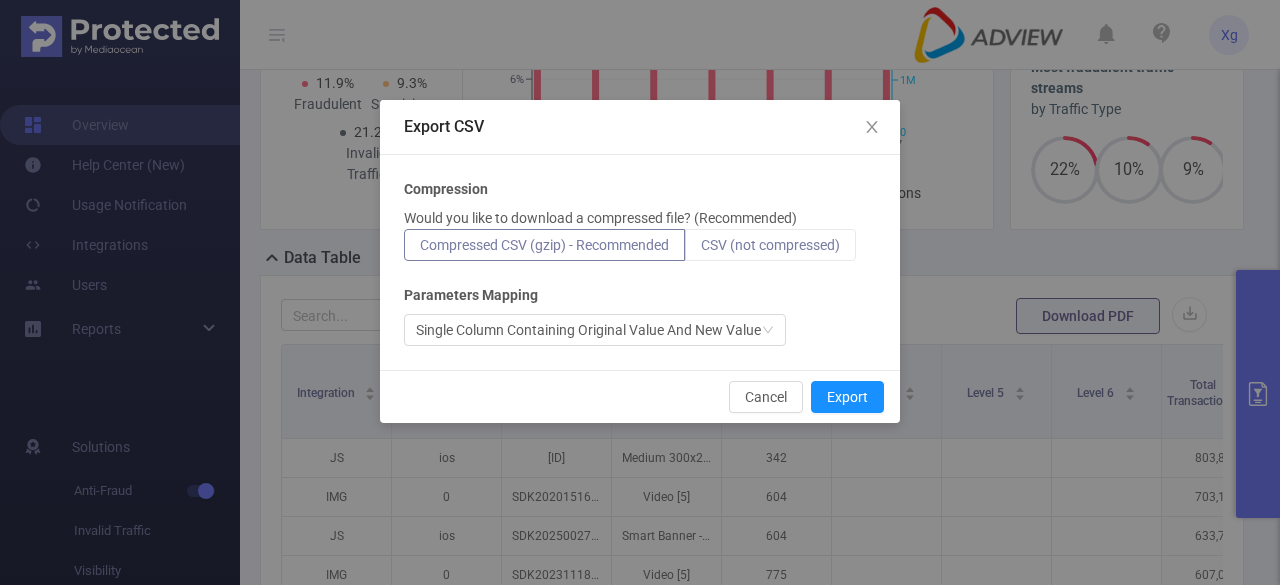 click on "CSV (not compressed)" at bounding box center (770, 245) 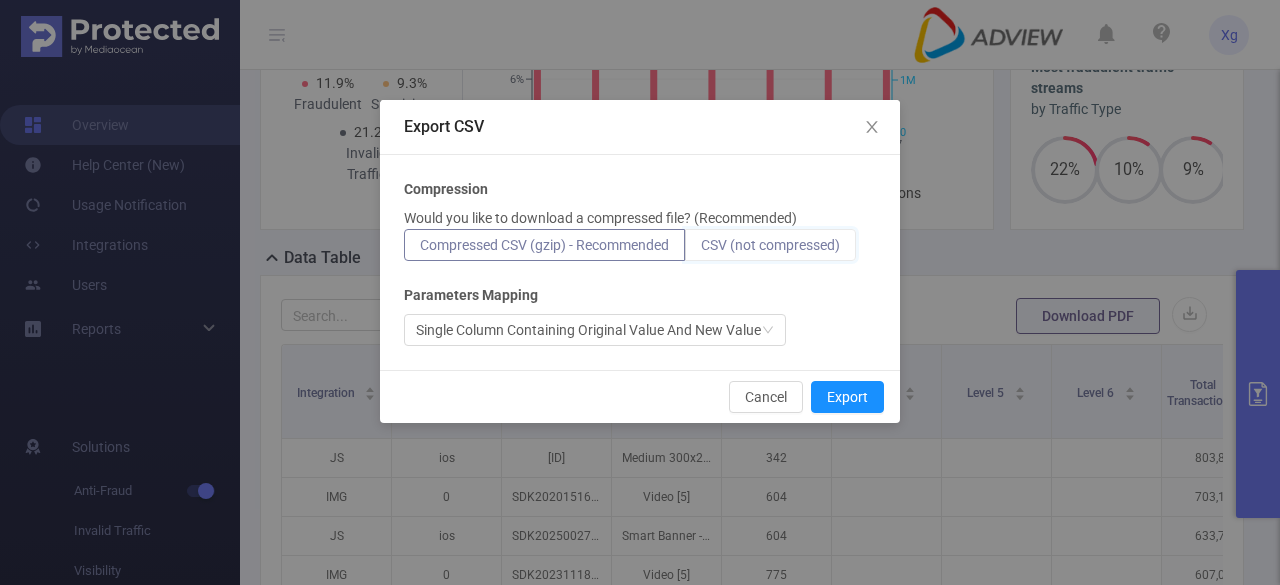 click on "CSV (not compressed)" at bounding box center (701, 250) 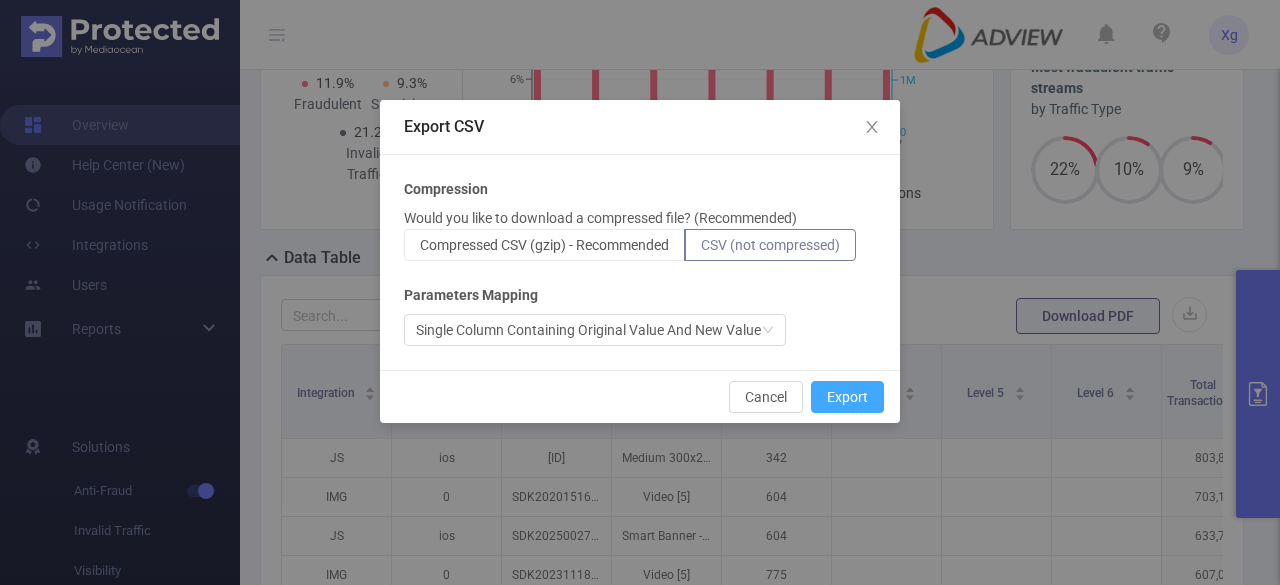 click on "Export" at bounding box center [847, 397] 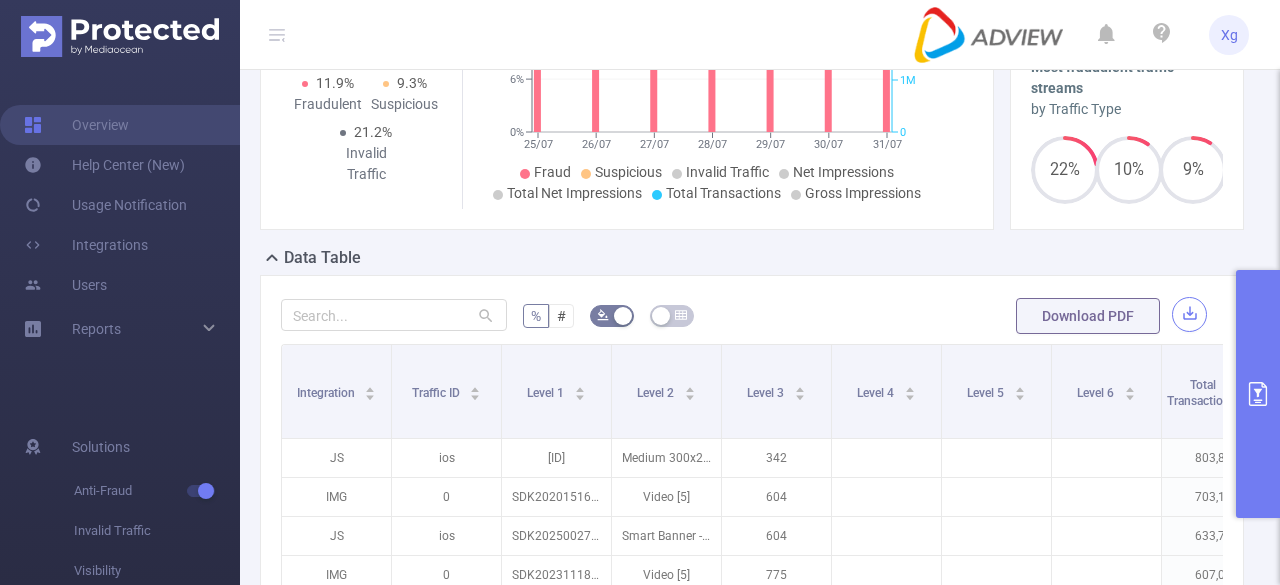 click at bounding box center (1189, 314) 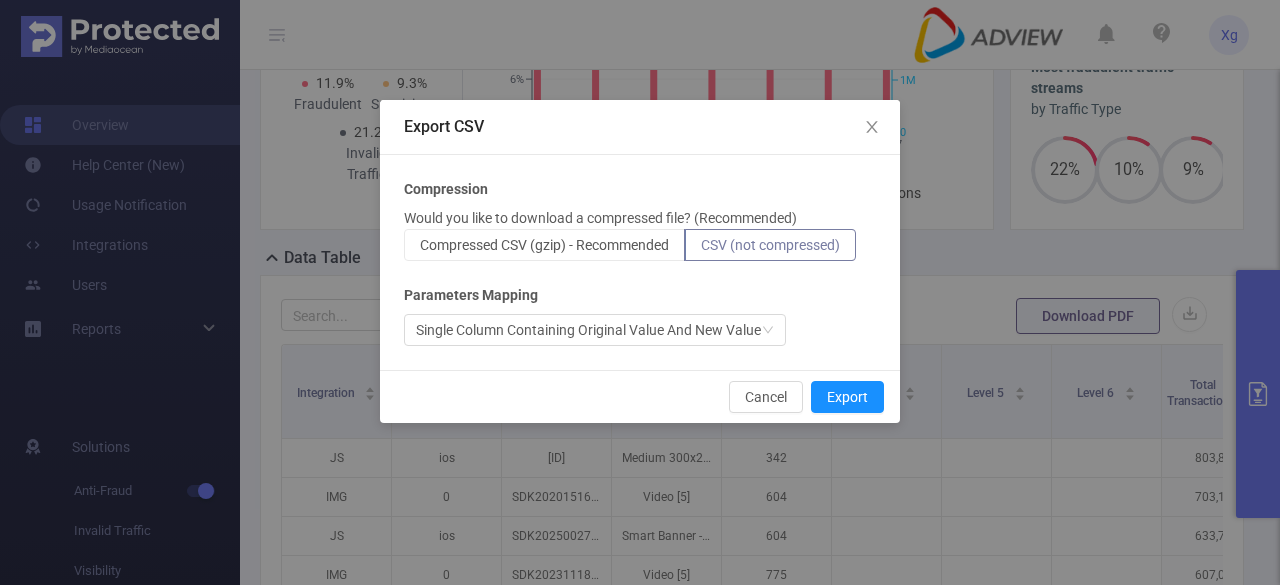 click on "CSV (not compressed)" at bounding box center [770, 245] 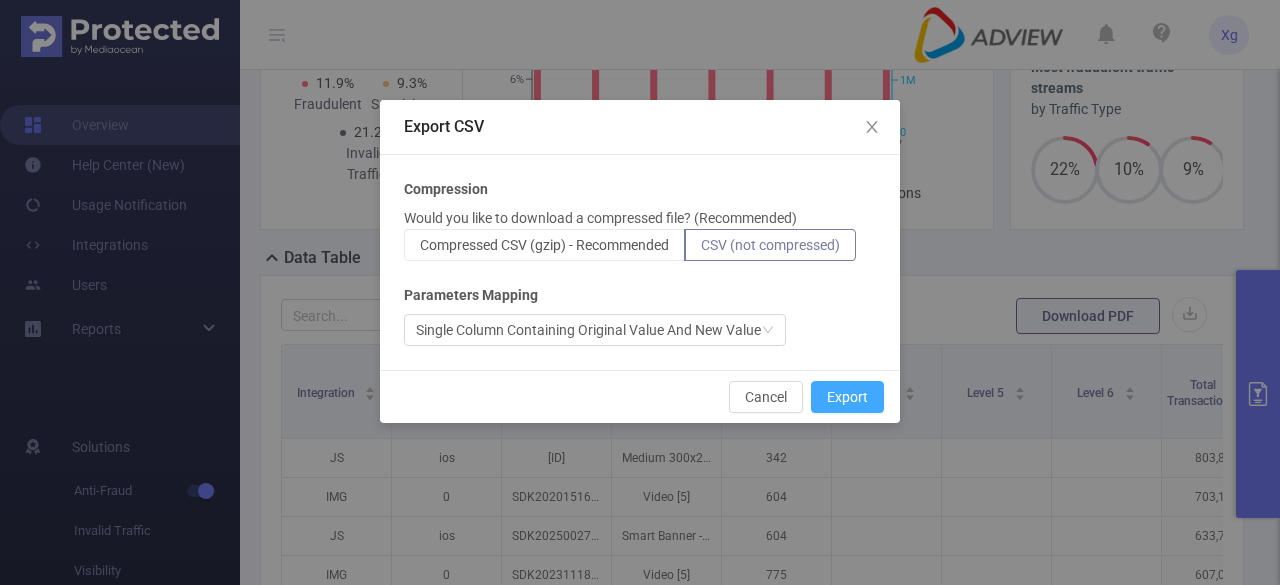 click on "Export" at bounding box center [847, 397] 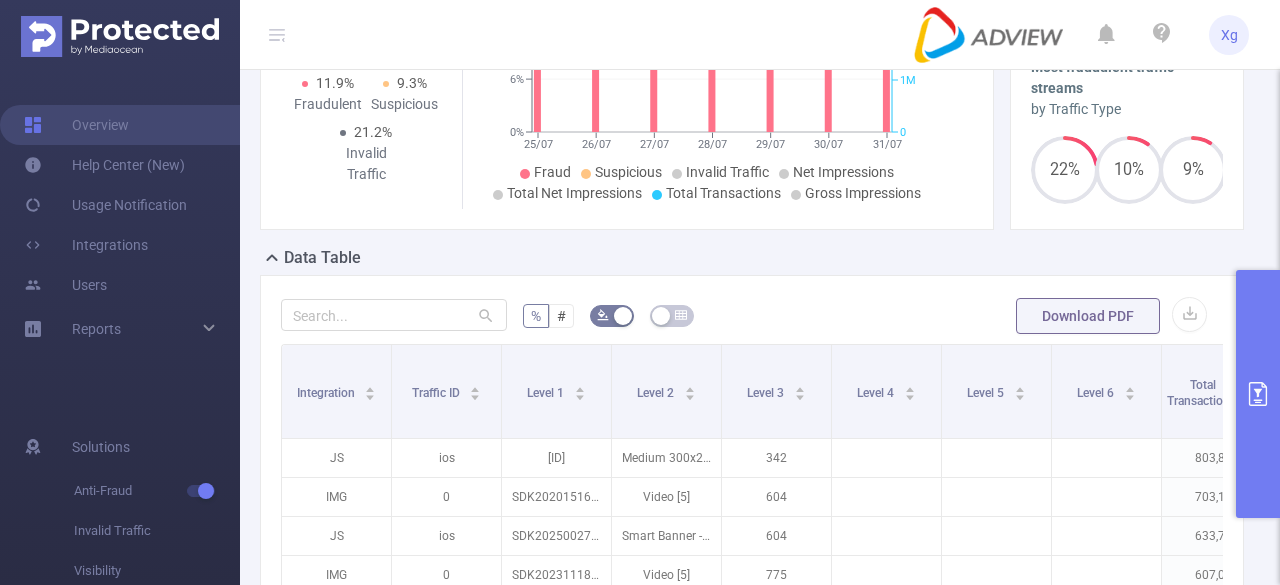 click at bounding box center (1258, 394) 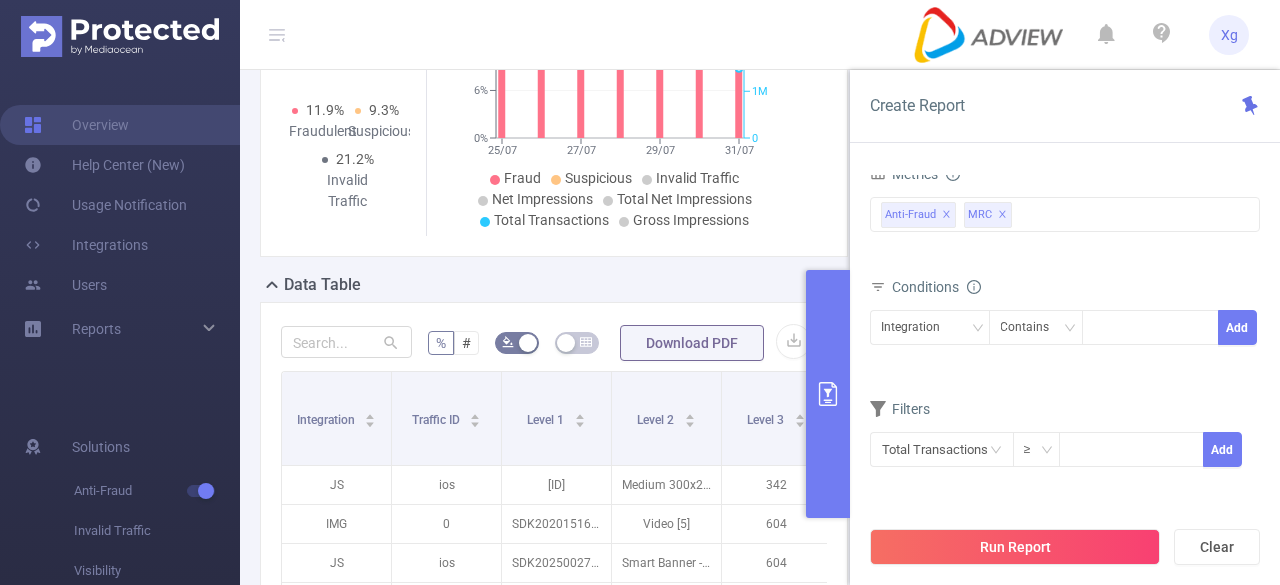 click on "Data Table" at bounding box center [562, 287] 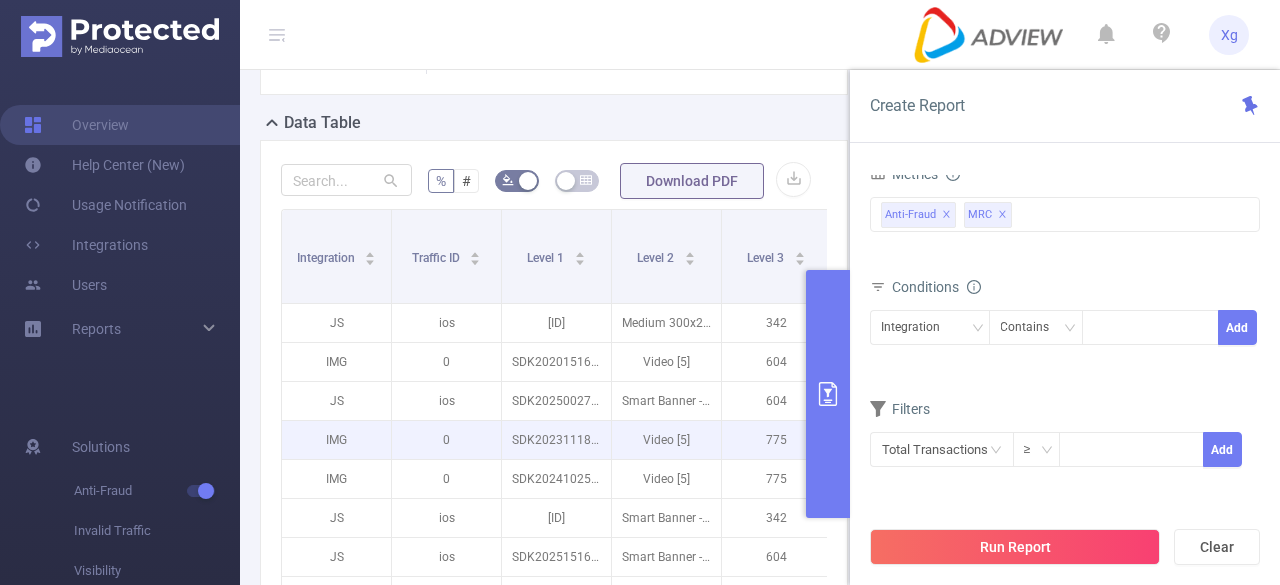 scroll, scrollTop: 600, scrollLeft: 0, axis: vertical 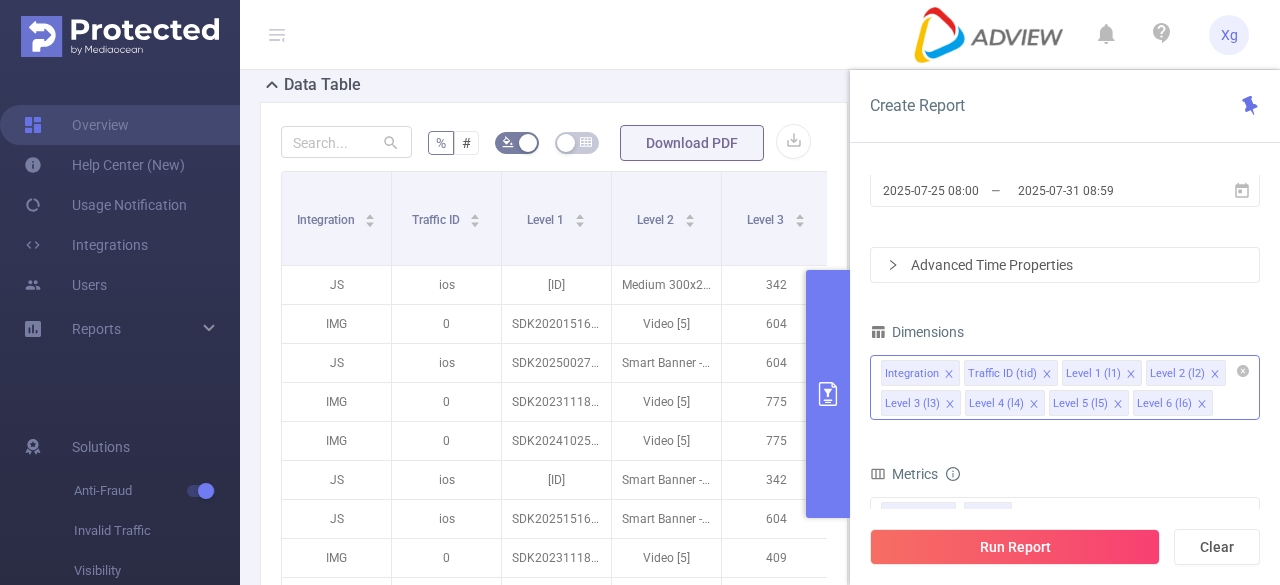 click 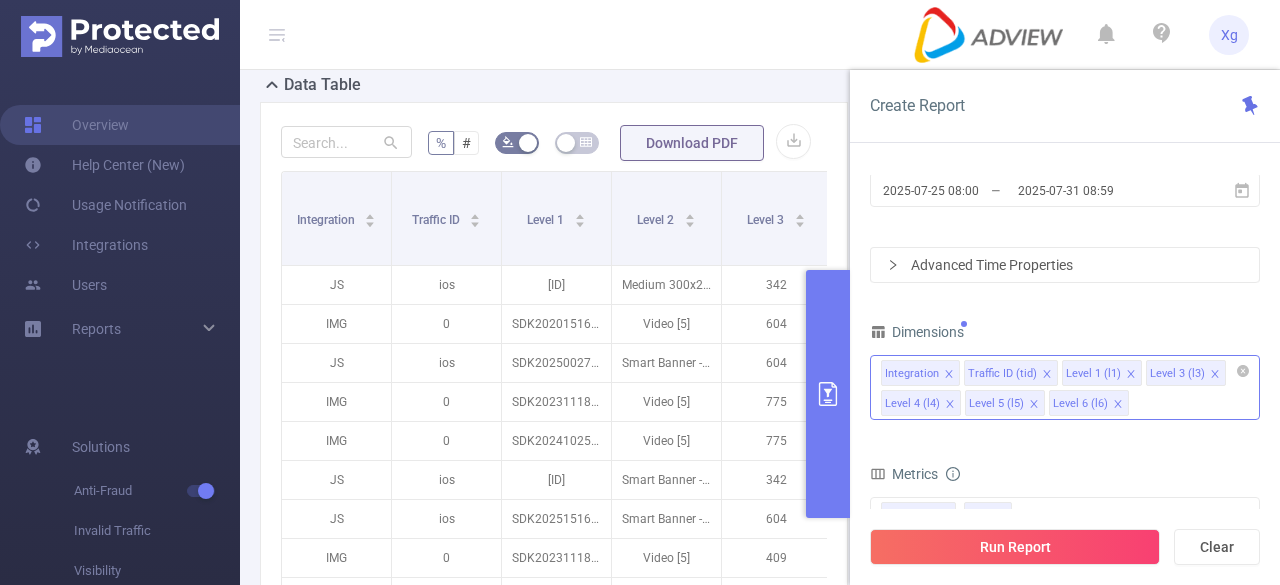 click on "% # Download PDF" at bounding box center (554, 143) 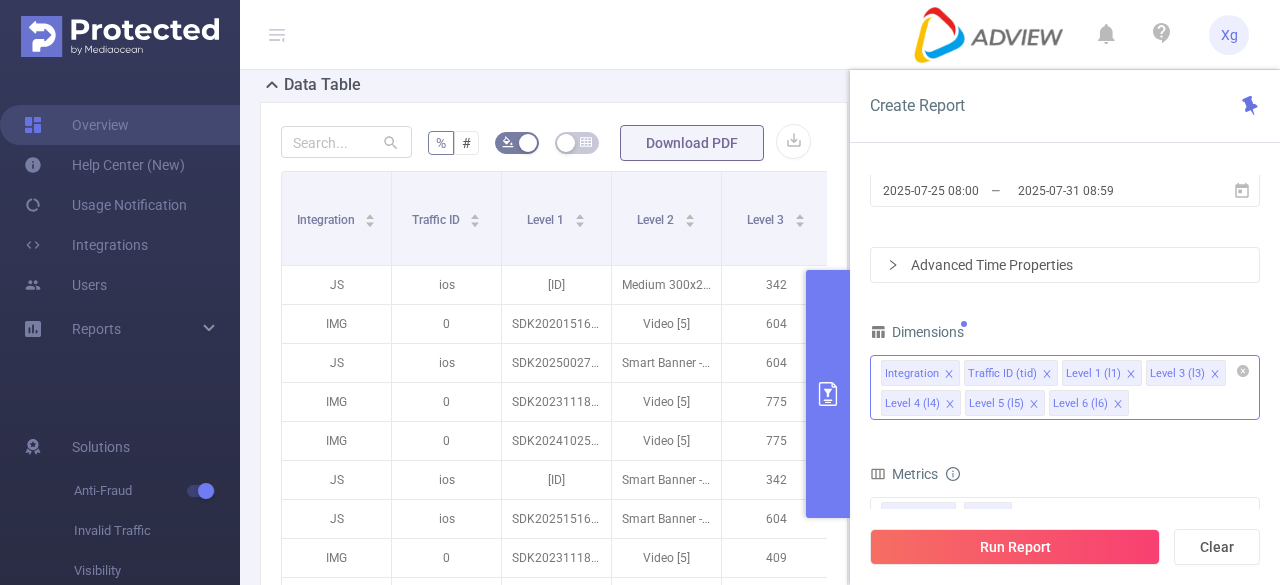 click at bounding box center (828, 394) 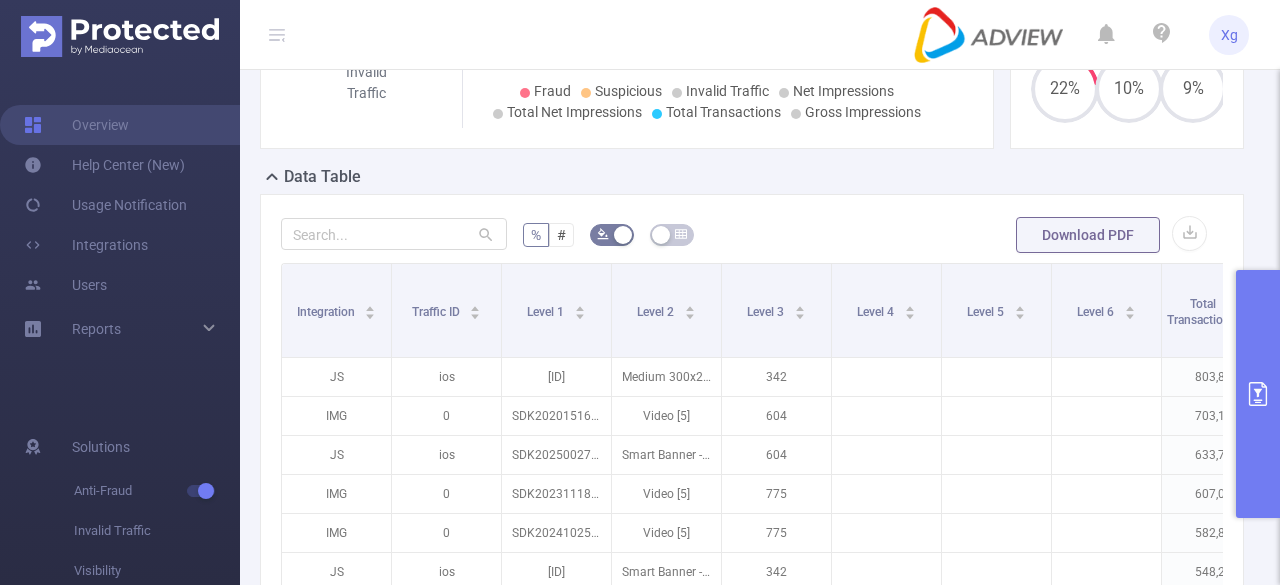 scroll, scrollTop: 400, scrollLeft: 0, axis: vertical 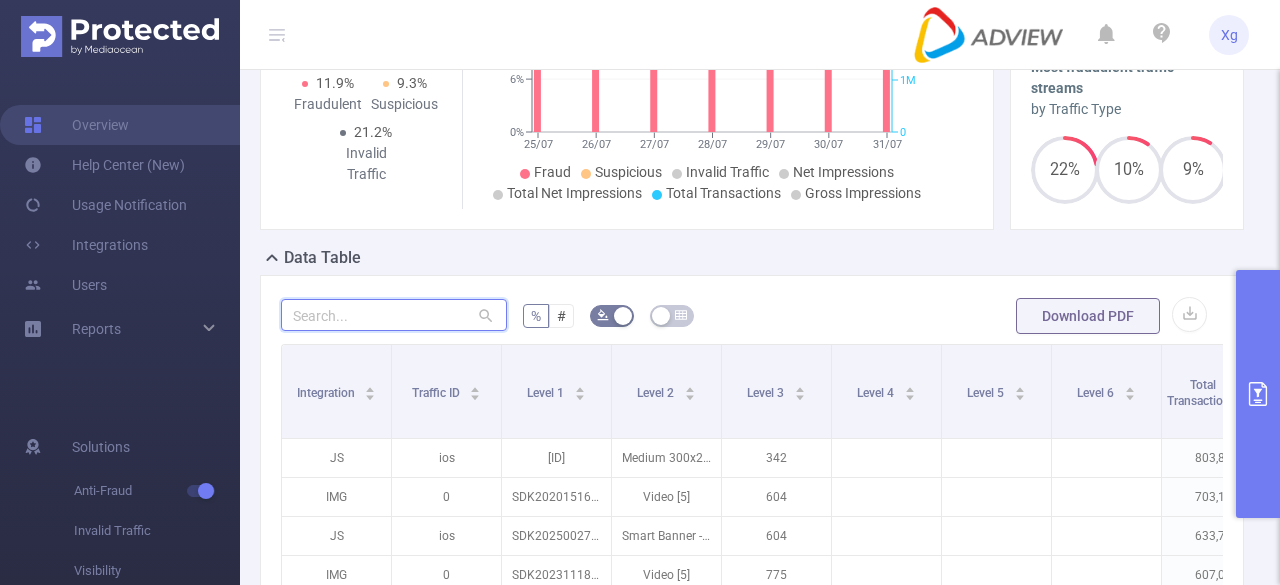 click at bounding box center [394, 315] 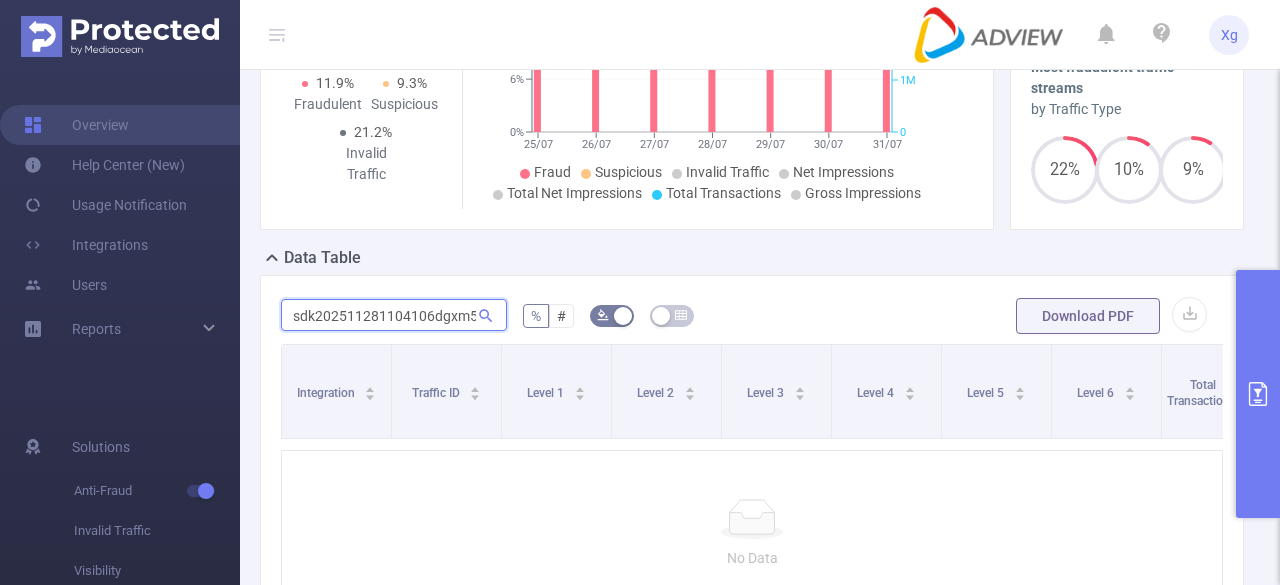 scroll, scrollTop: 0, scrollLeft: 66, axis: horizontal 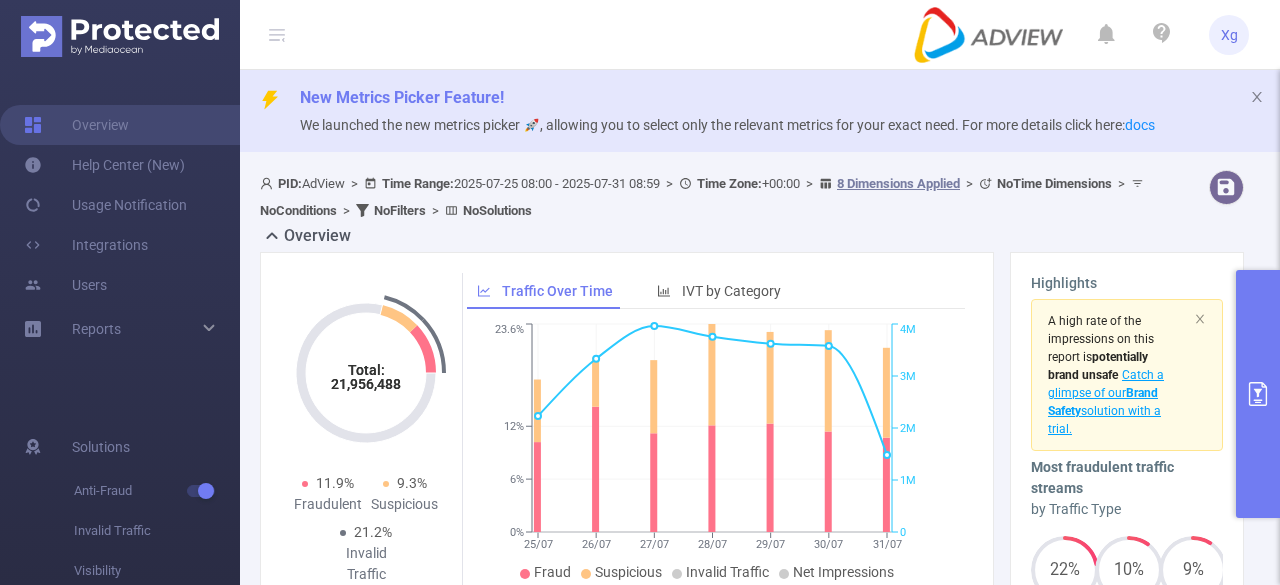 type on "sdk202511281104106dgxm5ohe65a3ft" 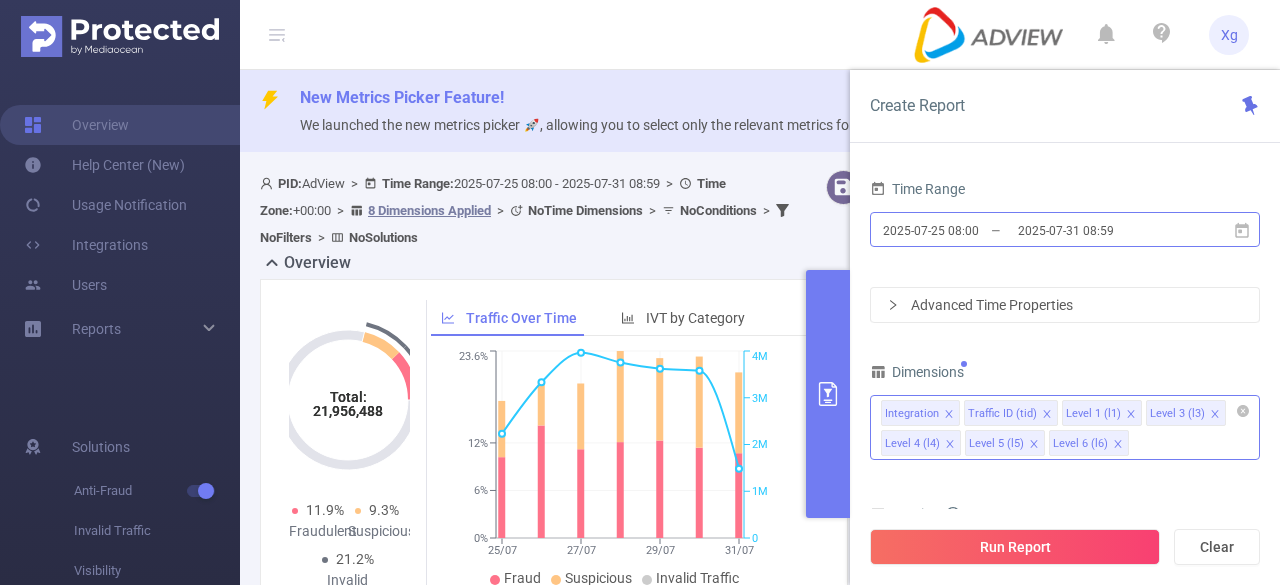 click on "2025-07-25 08:00" at bounding box center (962, 230) 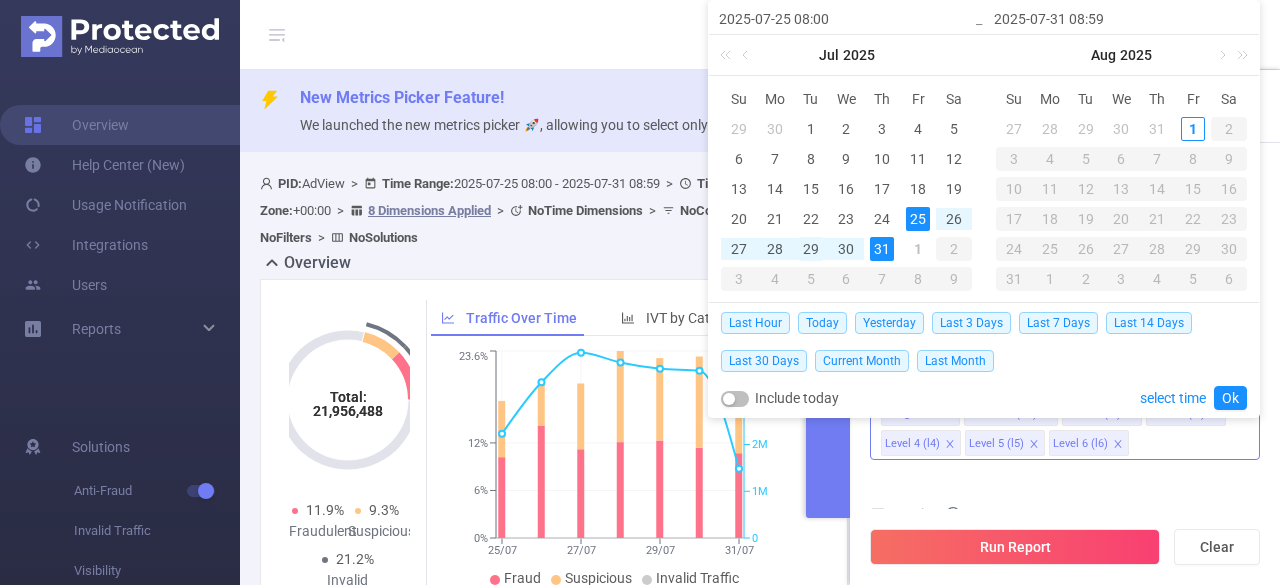 click on "29" at bounding box center (811, 249) 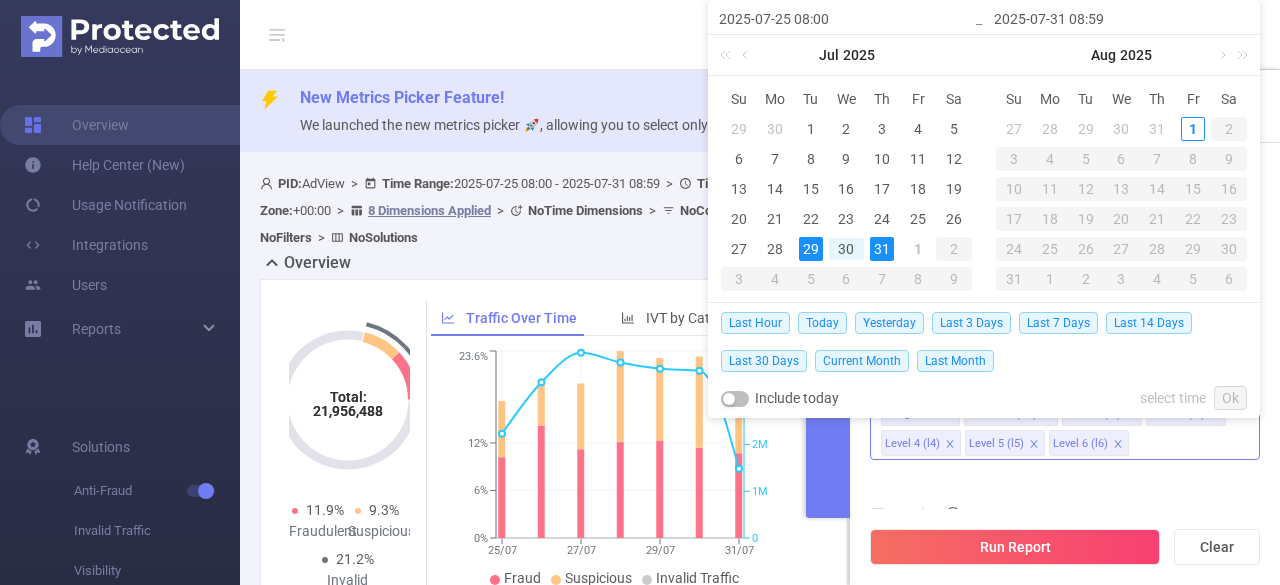 click on "31" at bounding box center [882, 249] 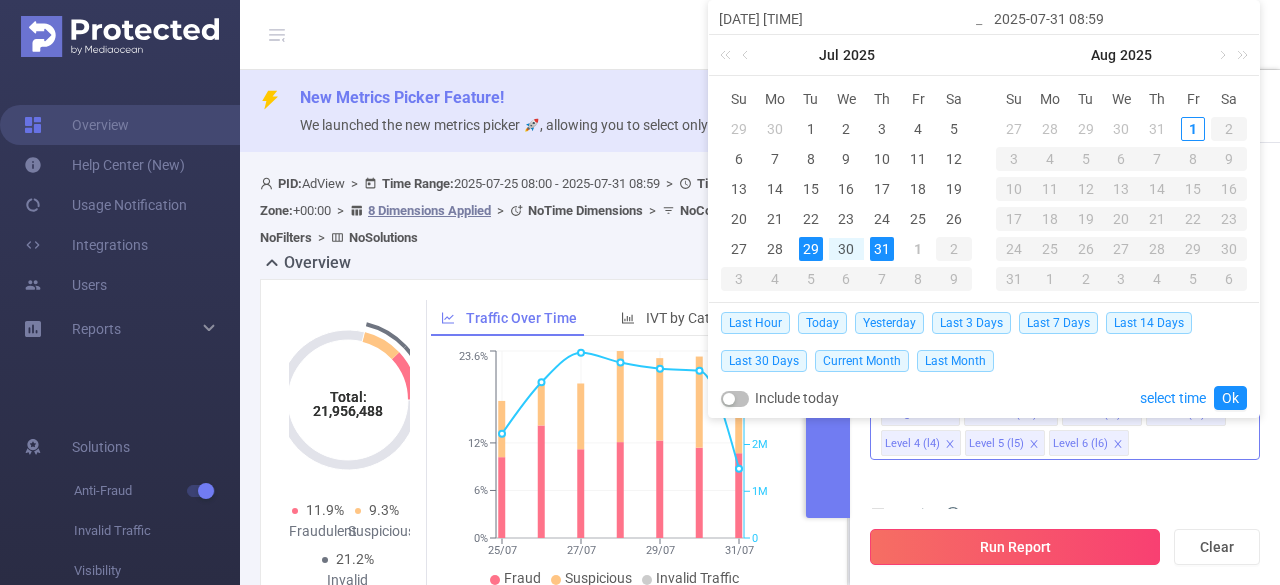 click on "Run Report" at bounding box center (1015, 547) 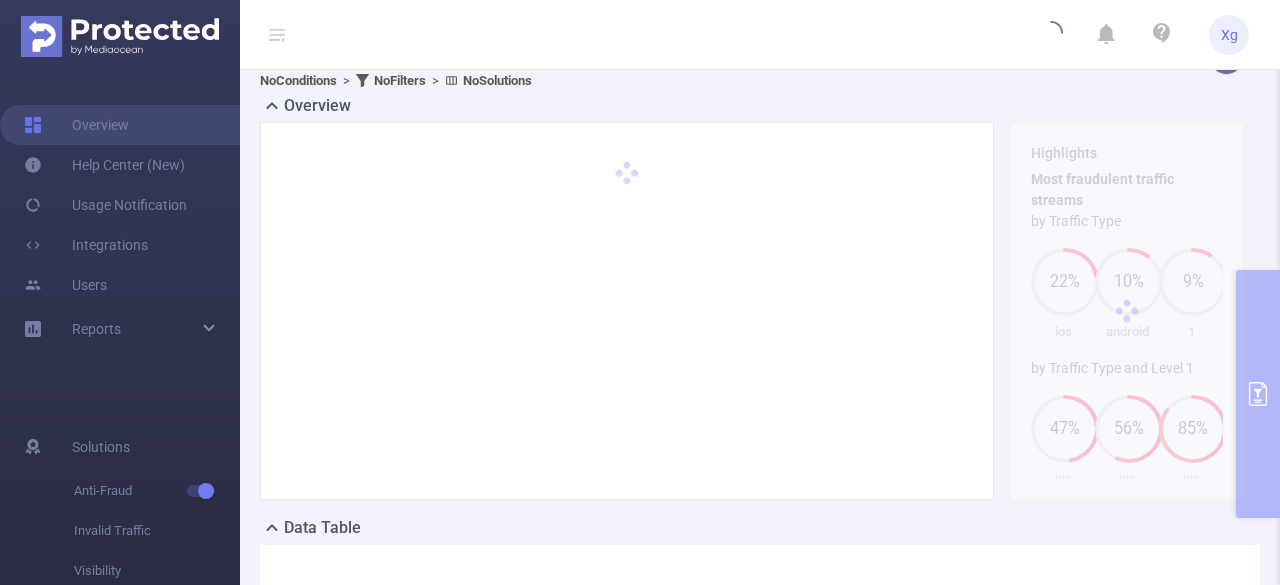 scroll, scrollTop: 200, scrollLeft: 0, axis: vertical 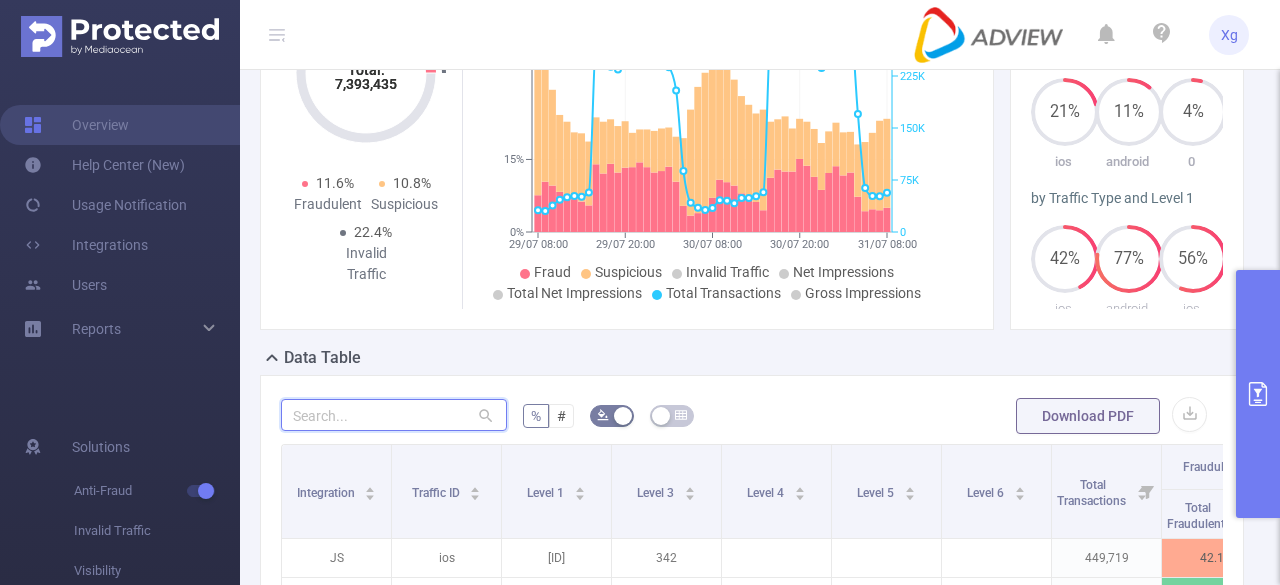 click at bounding box center [394, 415] 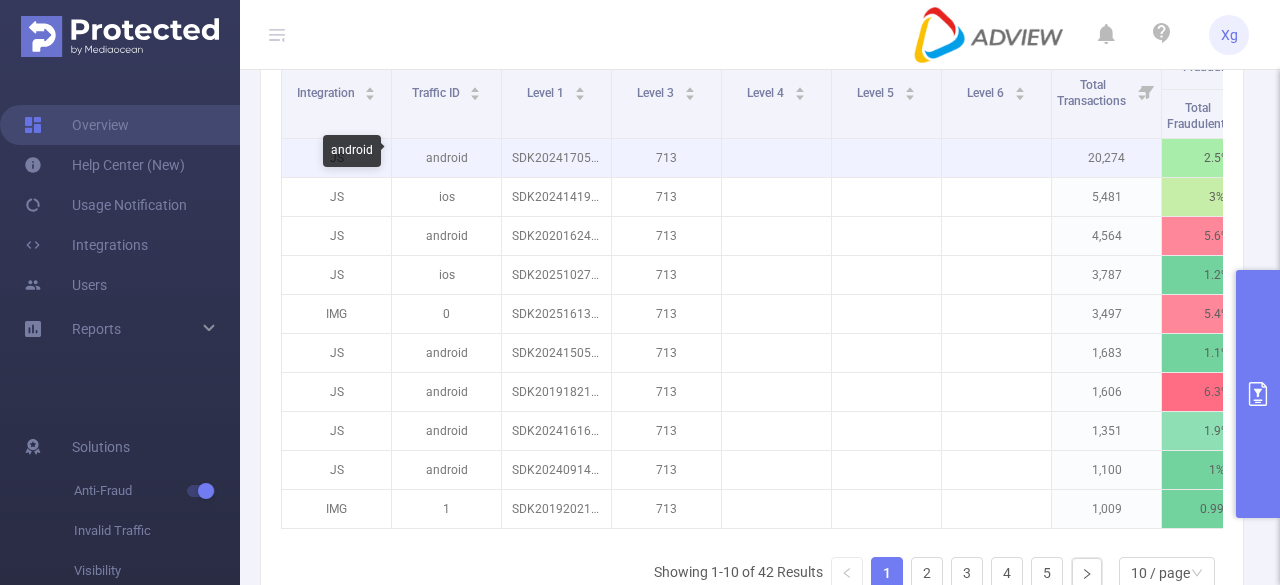 scroll, scrollTop: 300, scrollLeft: 0, axis: vertical 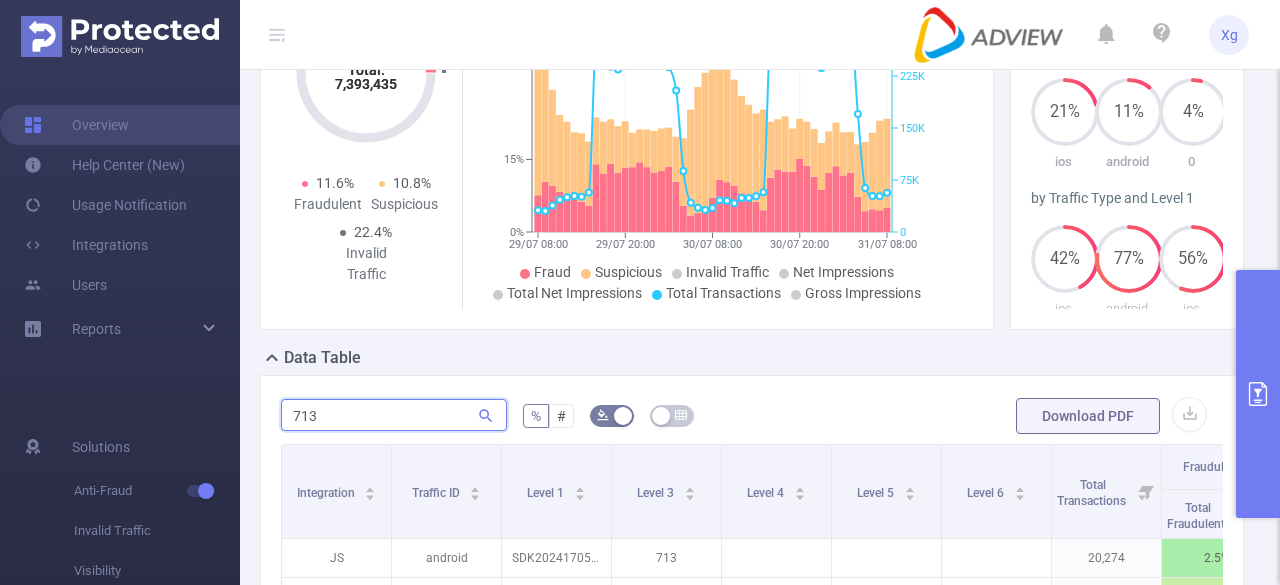 drag, startPoint x: 360, startPoint y: 422, endPoint x: 274, endPoint y: 408, distance: 87.13208 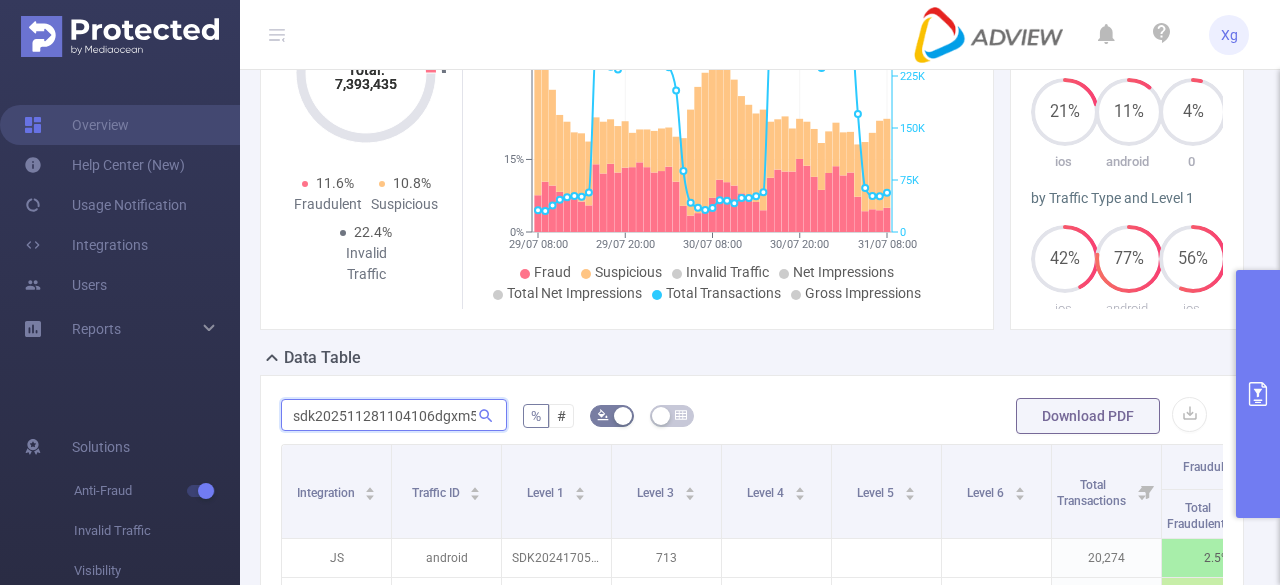 scroll, scrollTop: 0, scrollLeft: 66, axis: horizontal 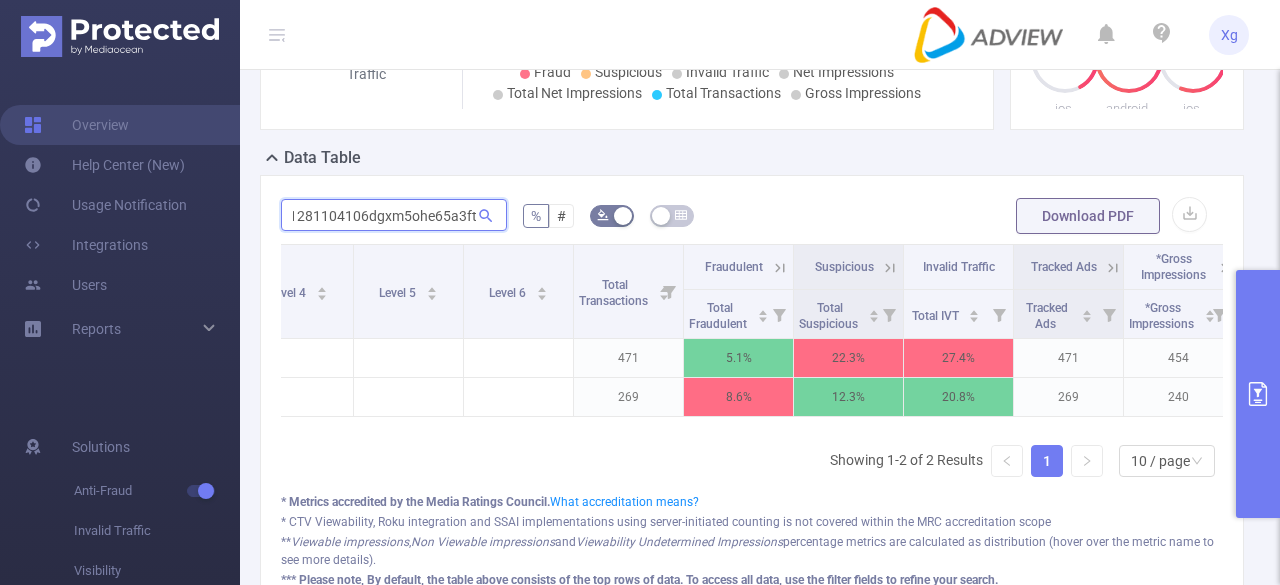 type on "sdk202511281104106dgxm5ohe65a3ft" 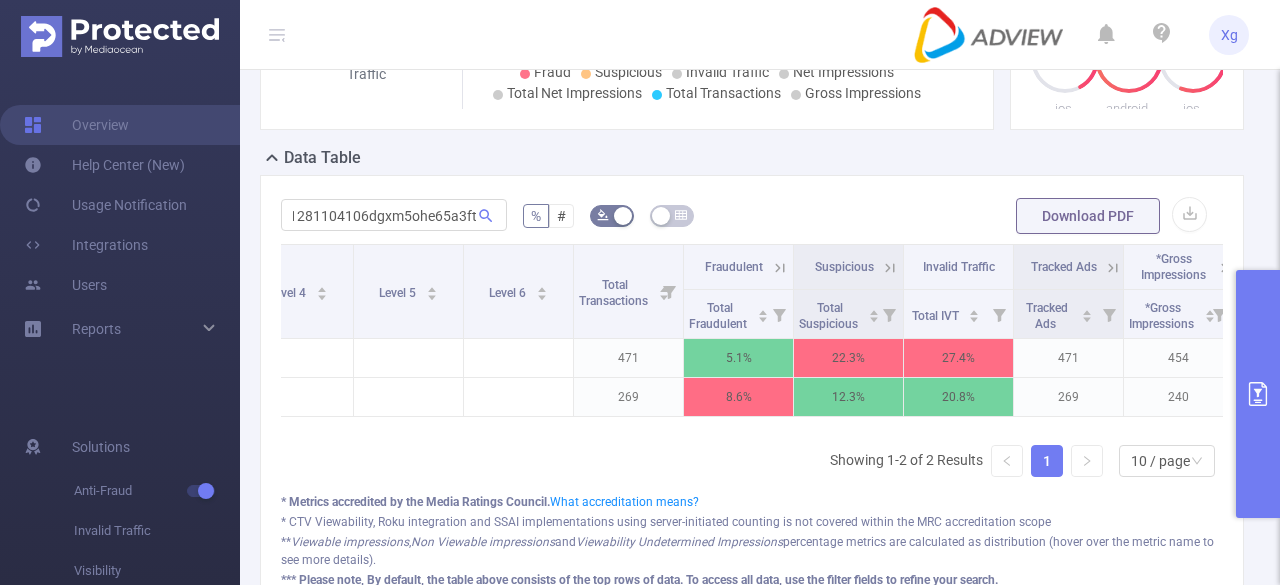 scroll, scrollTop: 0, scrollLeft: 0, axis: both 